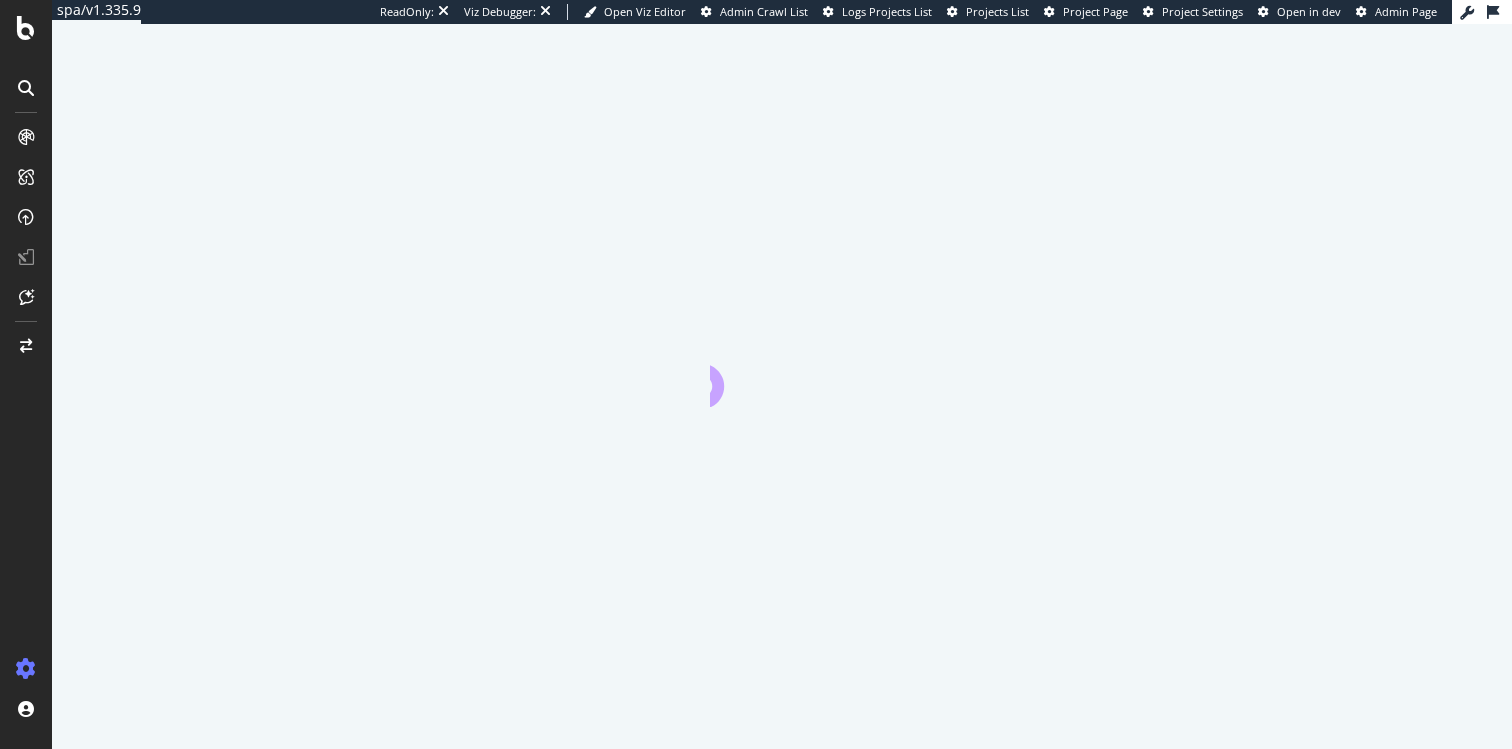 scroll, scrollTop: 0, scrollLeft: 0, axis: both 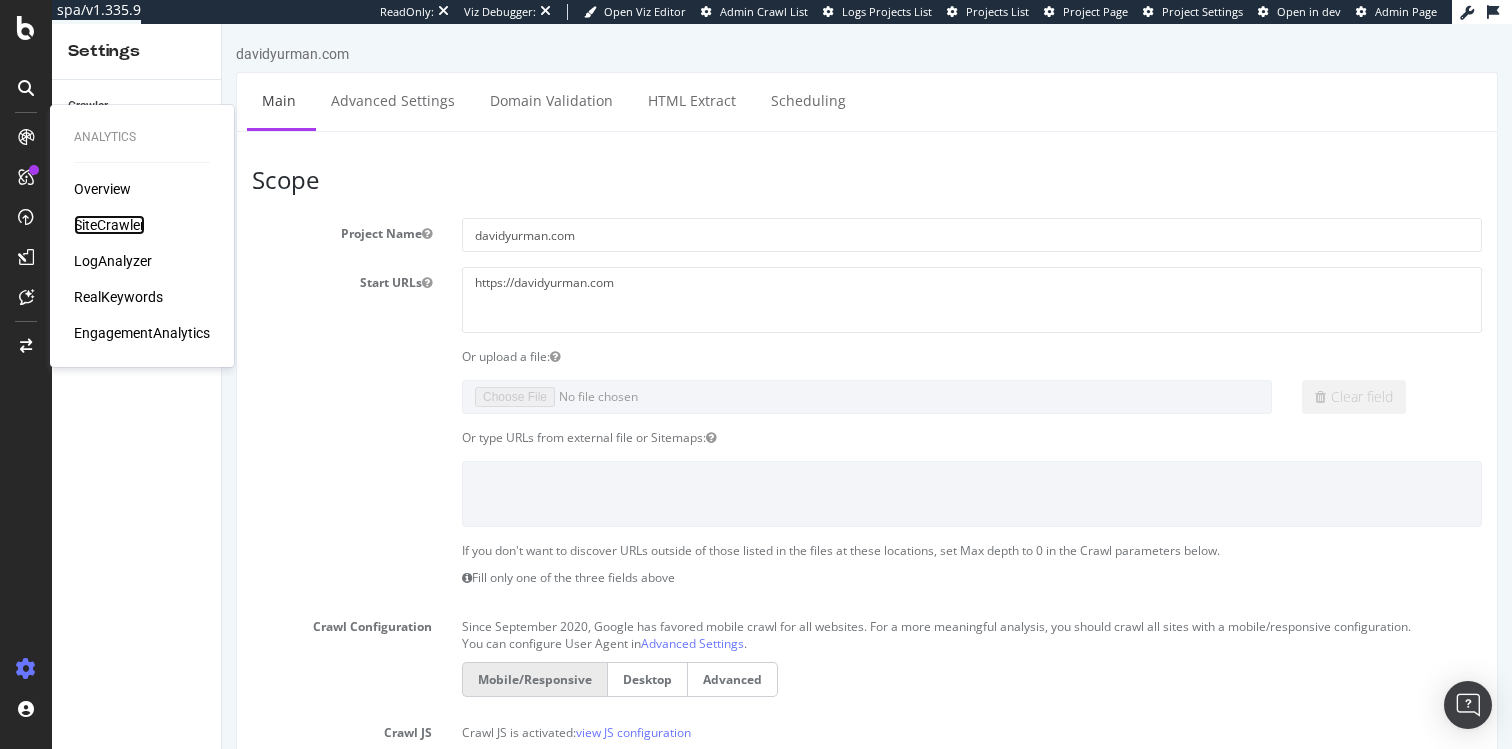 click on "SiteCrawler" at bounding box center [109, 225] 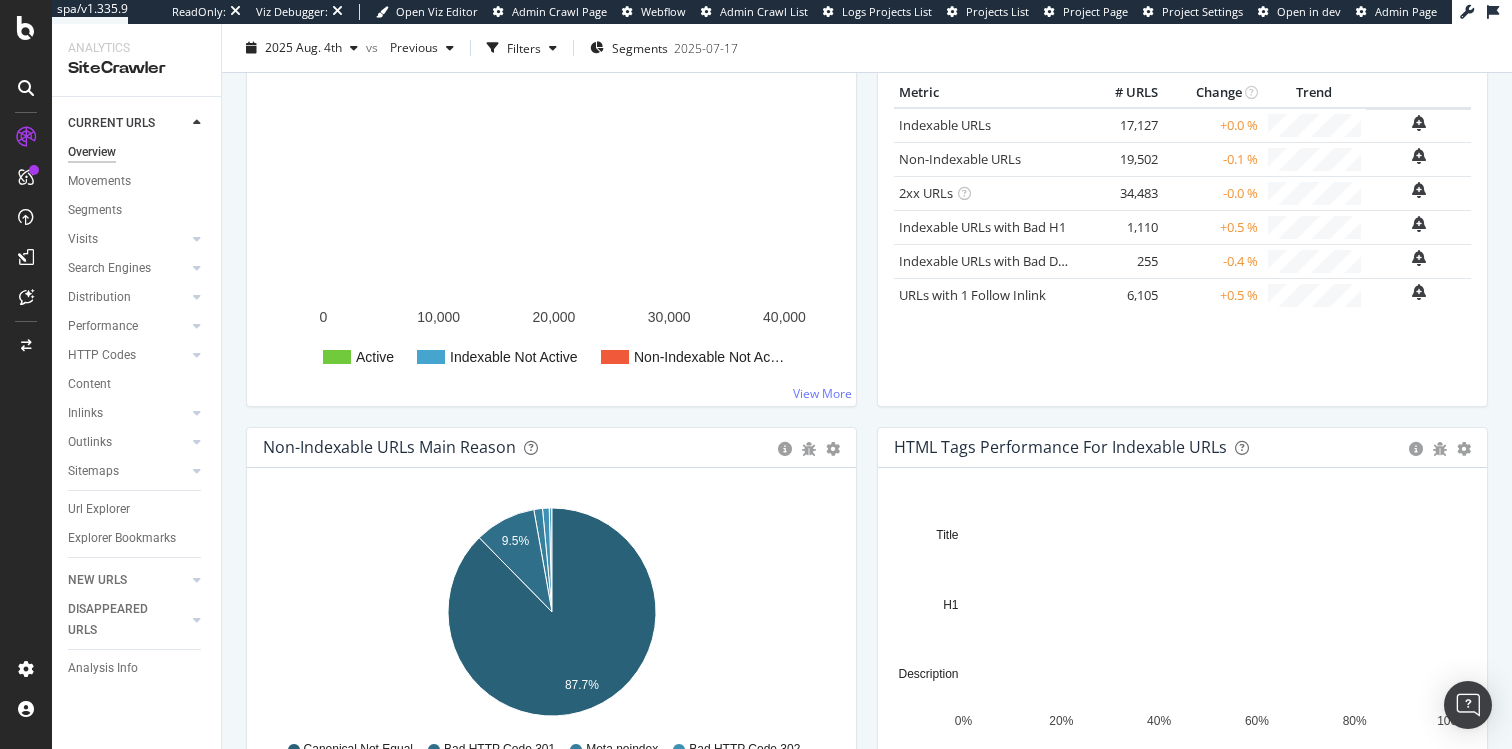 scroll, scrollTop: 0, scrollLeft: 0, axis: both 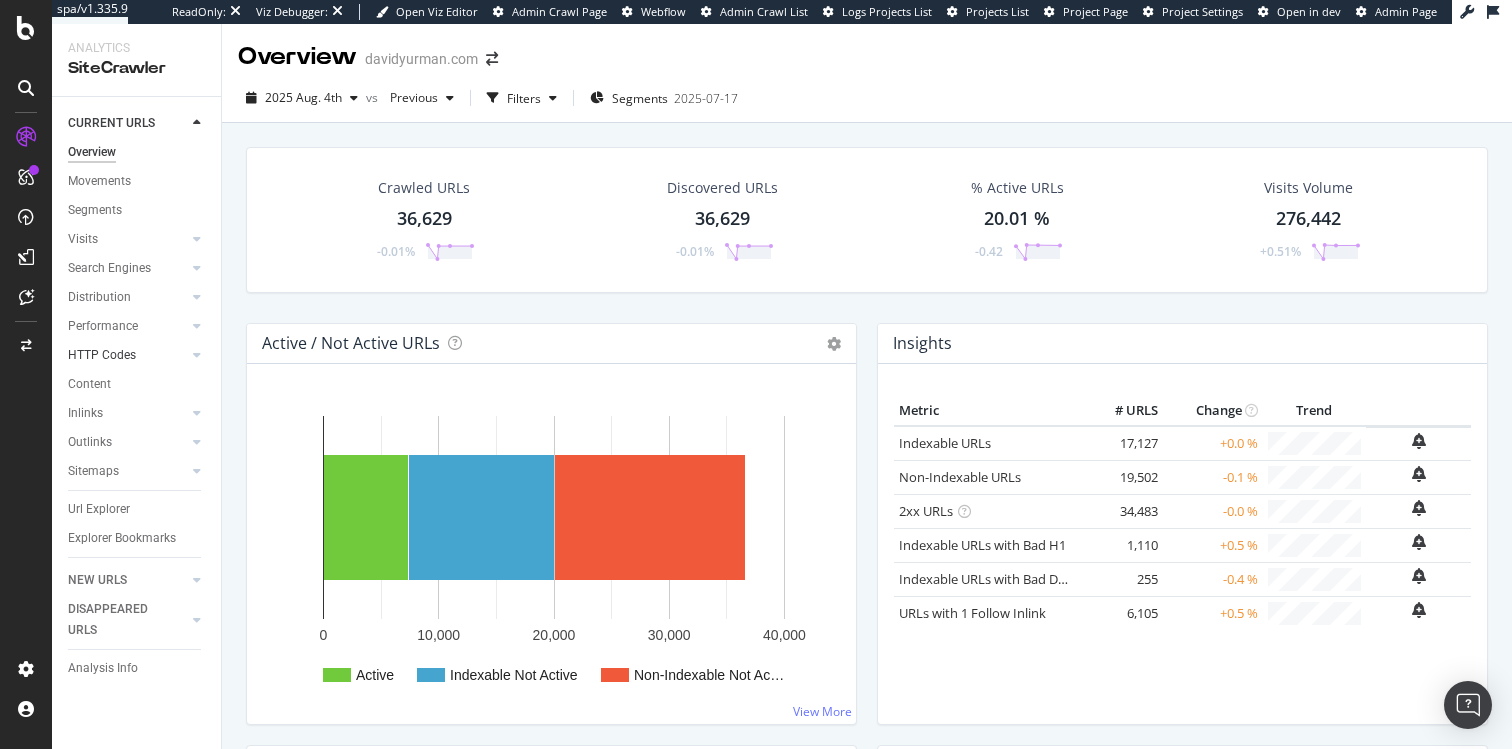 click on "HTTP Codes" at bounding box center [127, 355] 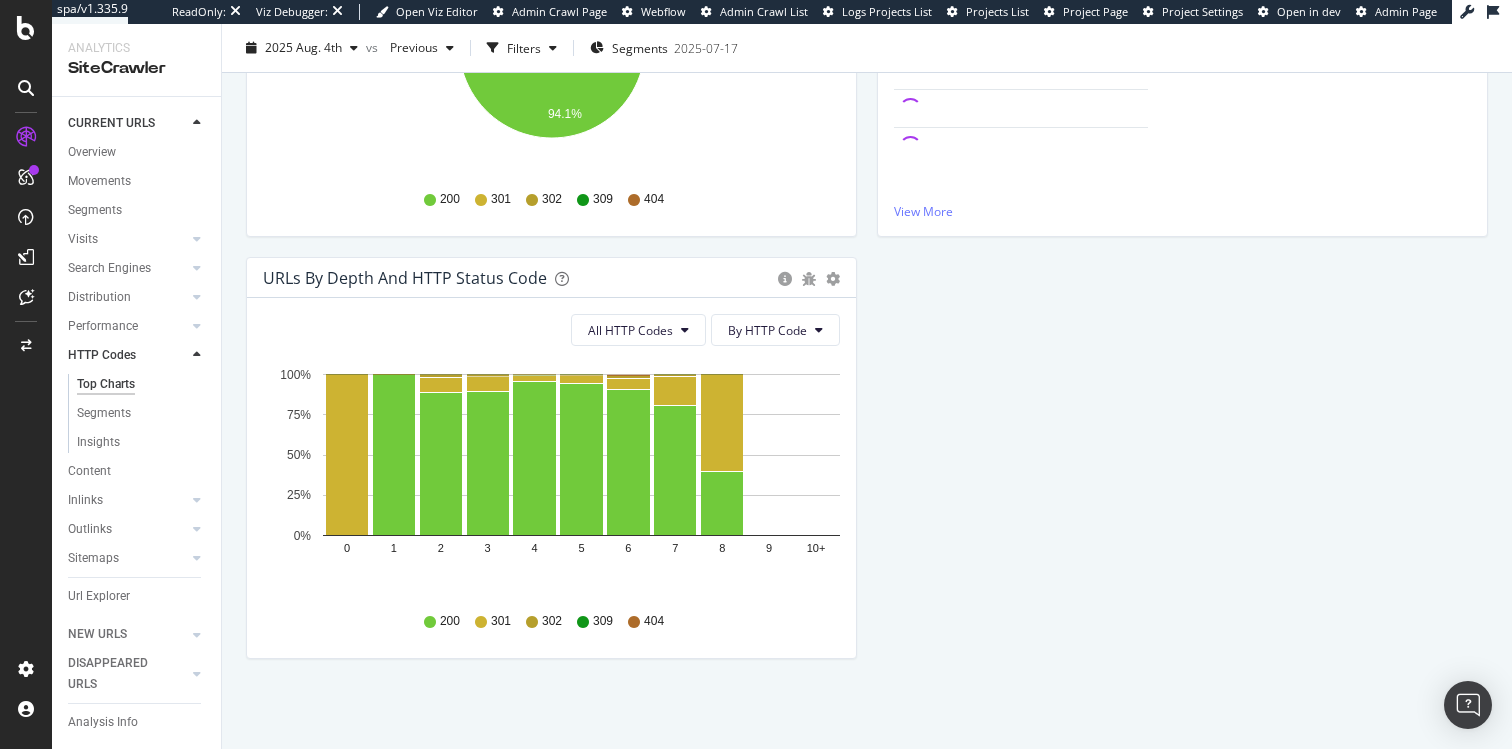 scroll, scrollTop: 0, scrollLeft: 0, axis: both 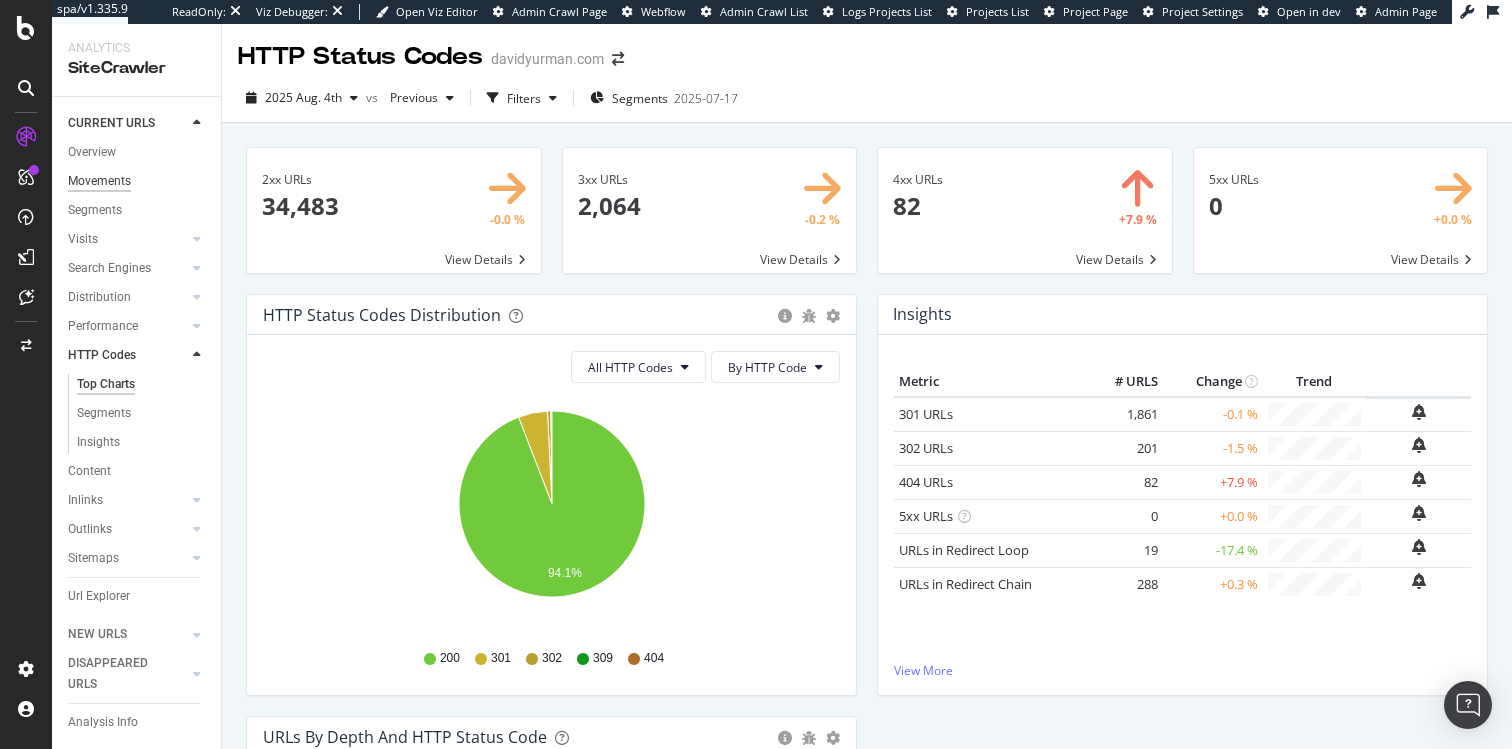 click on "Movements" at bounding box center (99, 181) 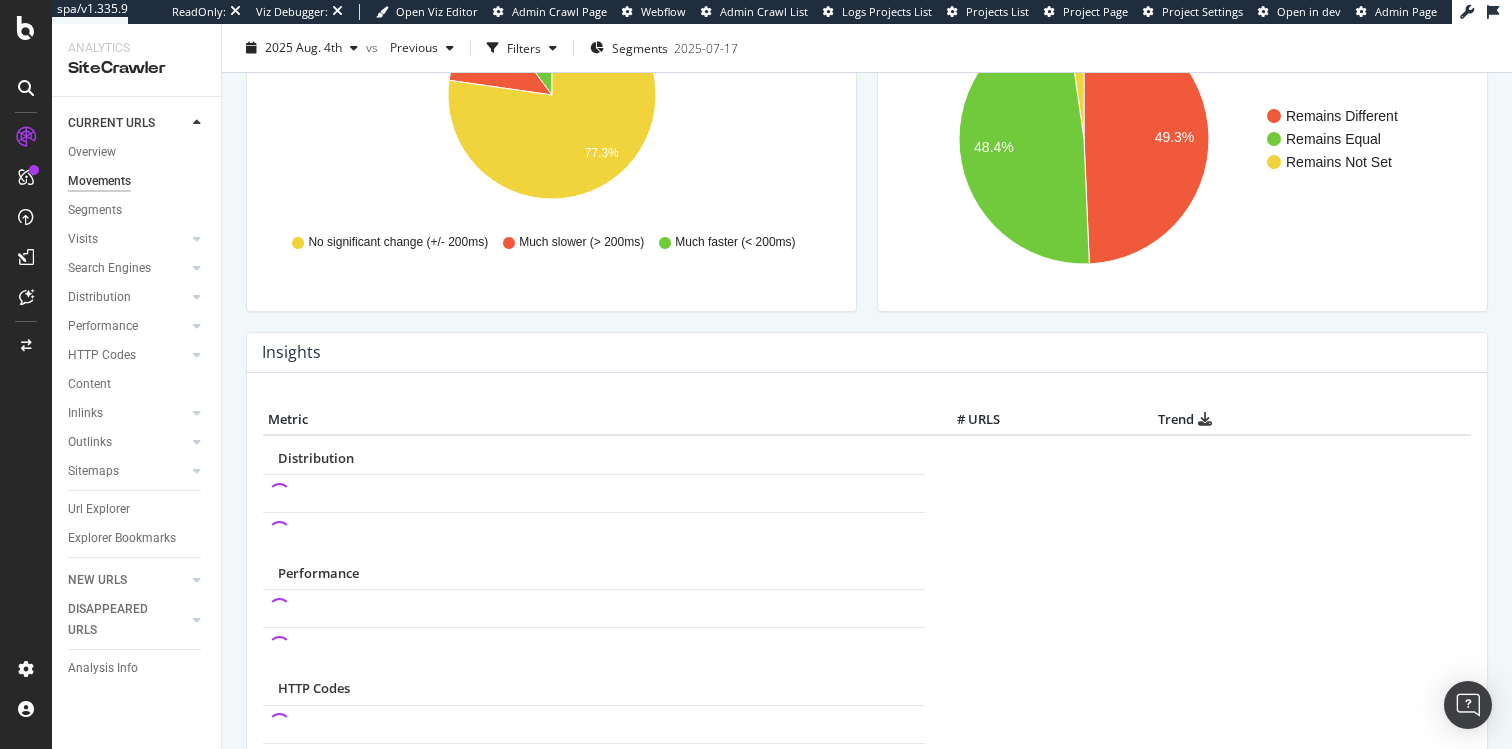 scroll, scrollTop: 1071, scrollLeft: 0, axis: vertical 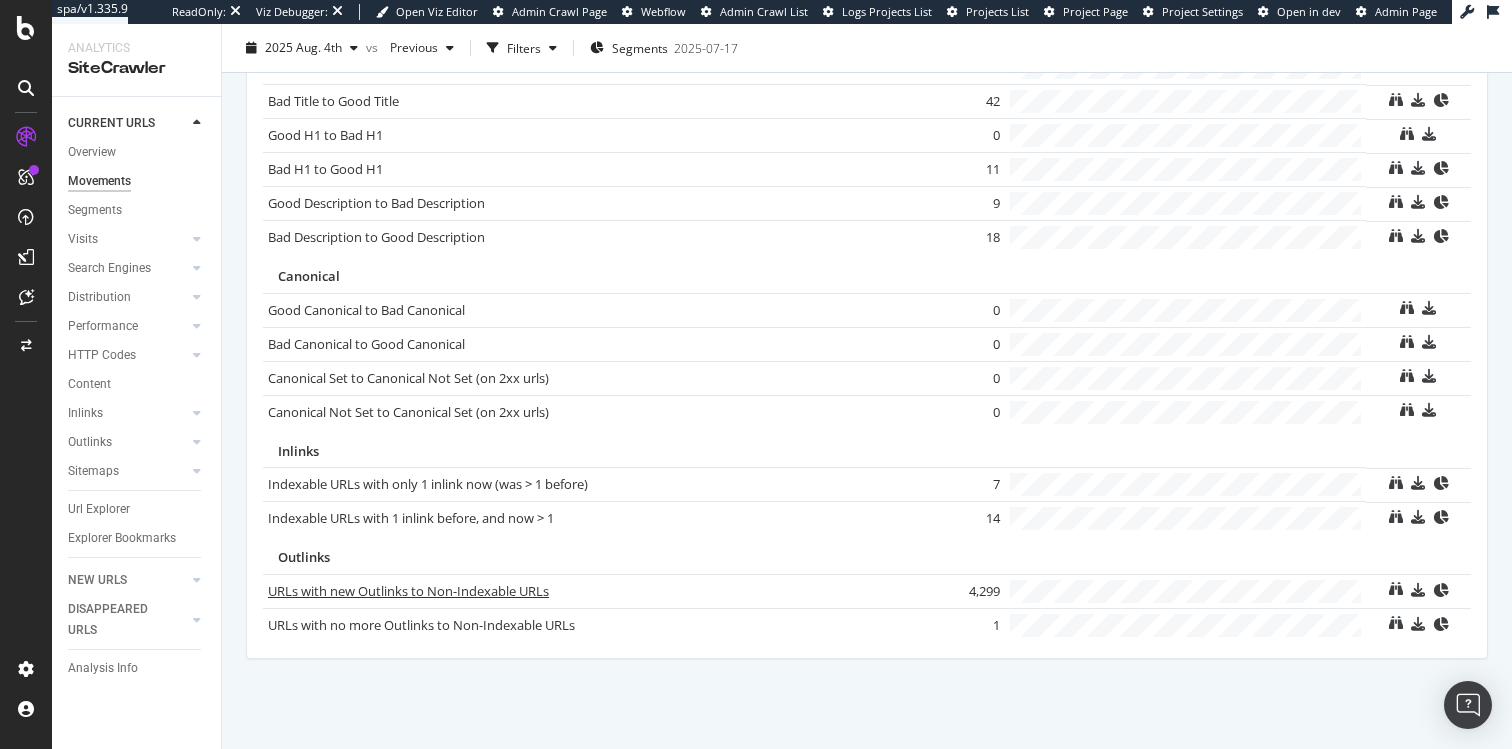 click on "URLs with new Outlinks to Non-Indexable URLs" at bounding box center [408, 591] 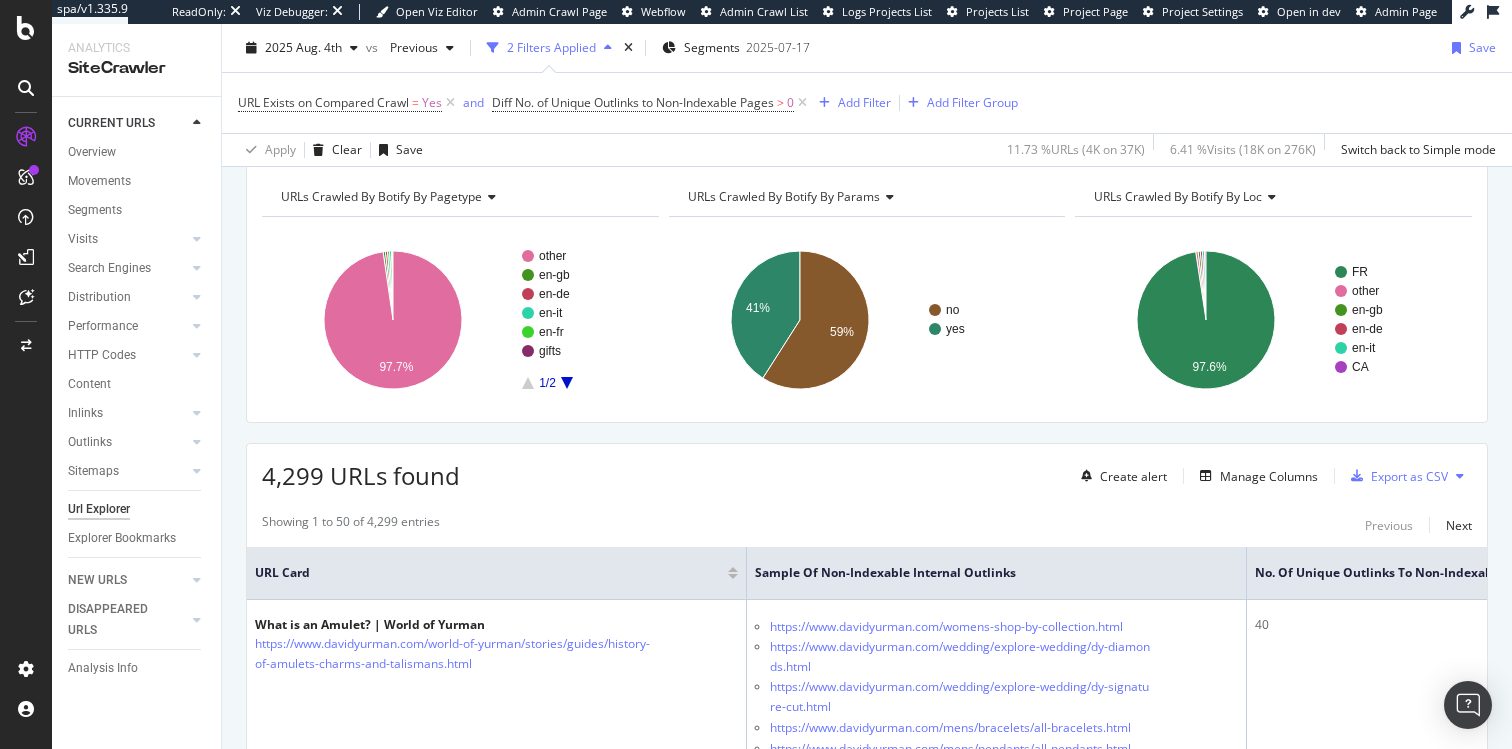 scroll, scrollTop: 194, scrollLeft: 0, axis: vertical 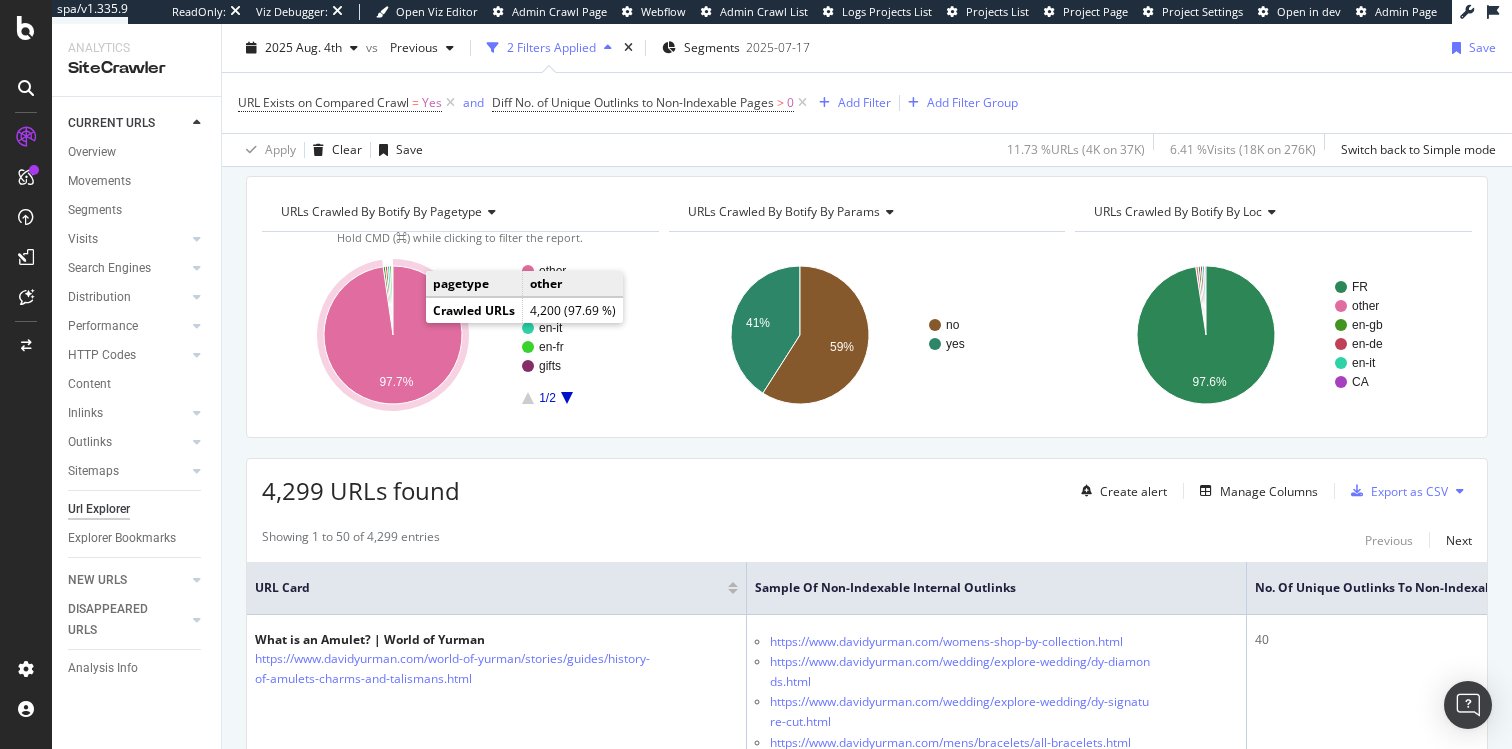 click 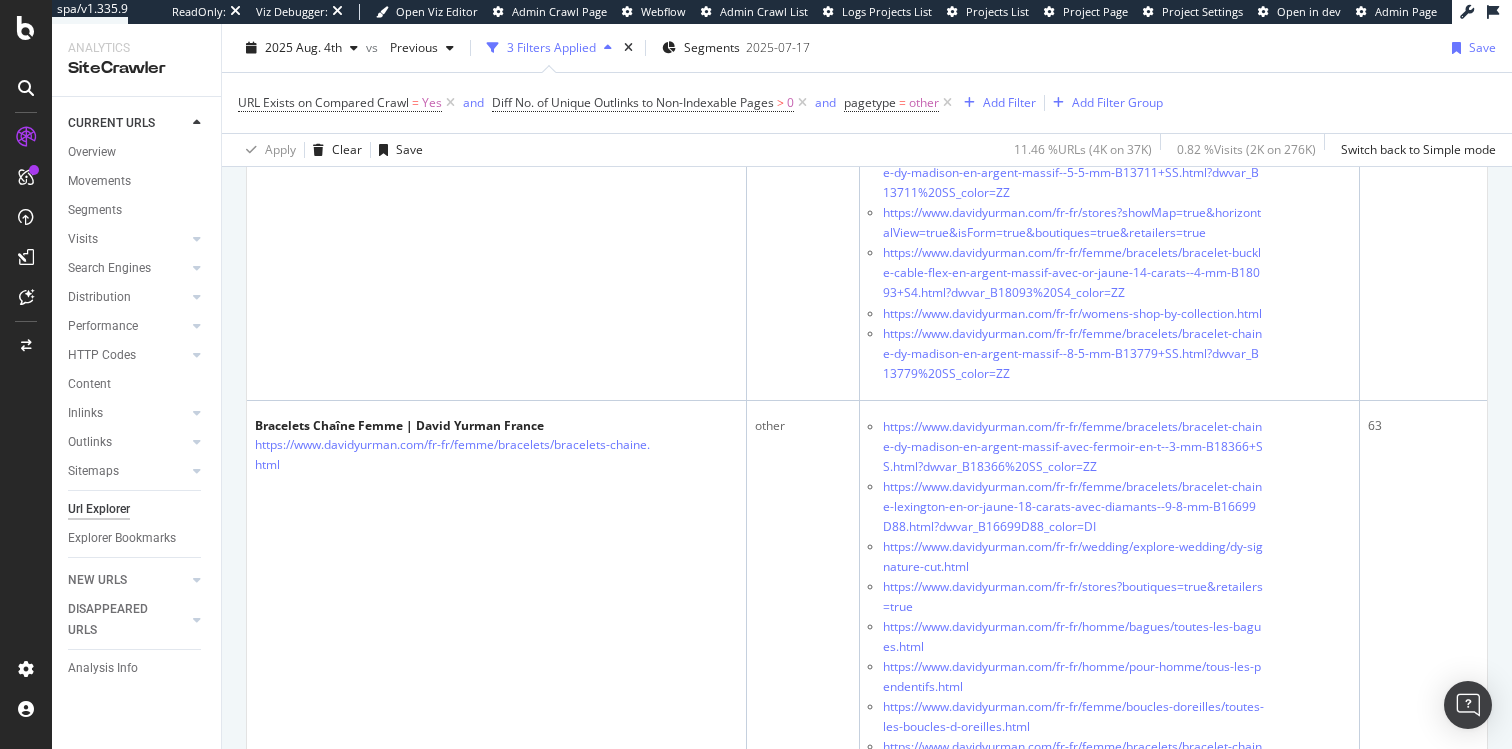scroll, scrollTop: 12417, scrollLeft: 0, axis: vertical 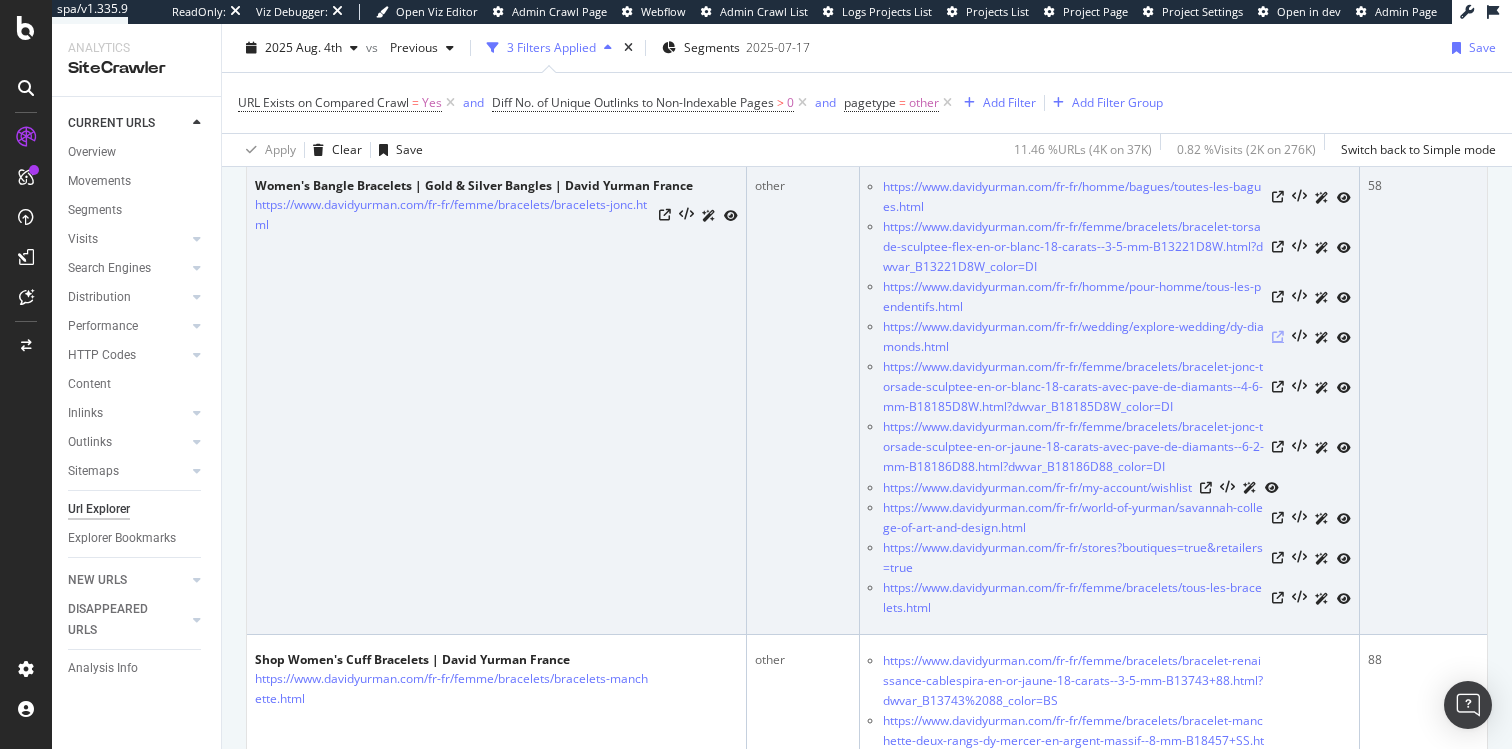 click at bounding box center (1278, 337) 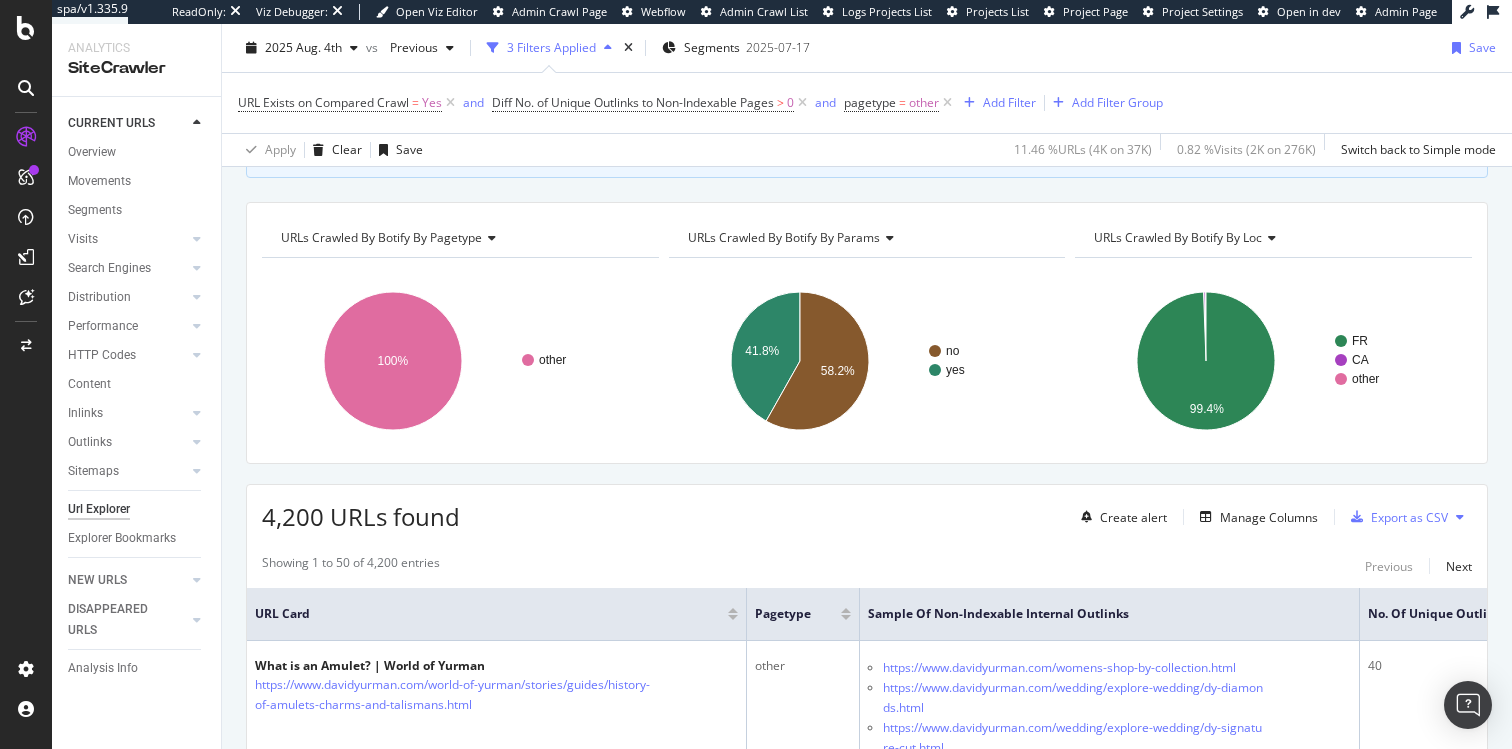 scroll, scrollTop: 375, scrollLeft: 0, axis: vertical 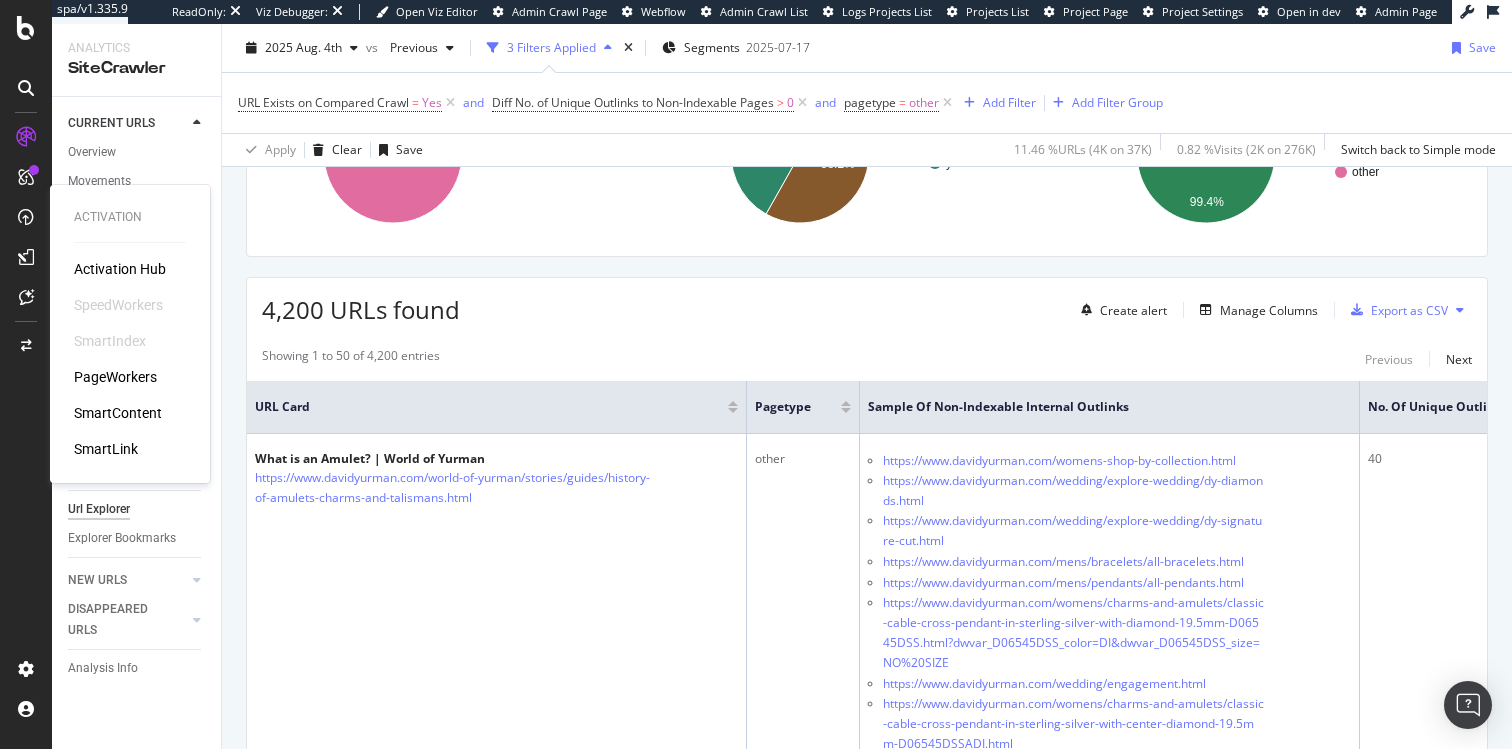 click on "PageWorkers" at bounding box center [115, 377] 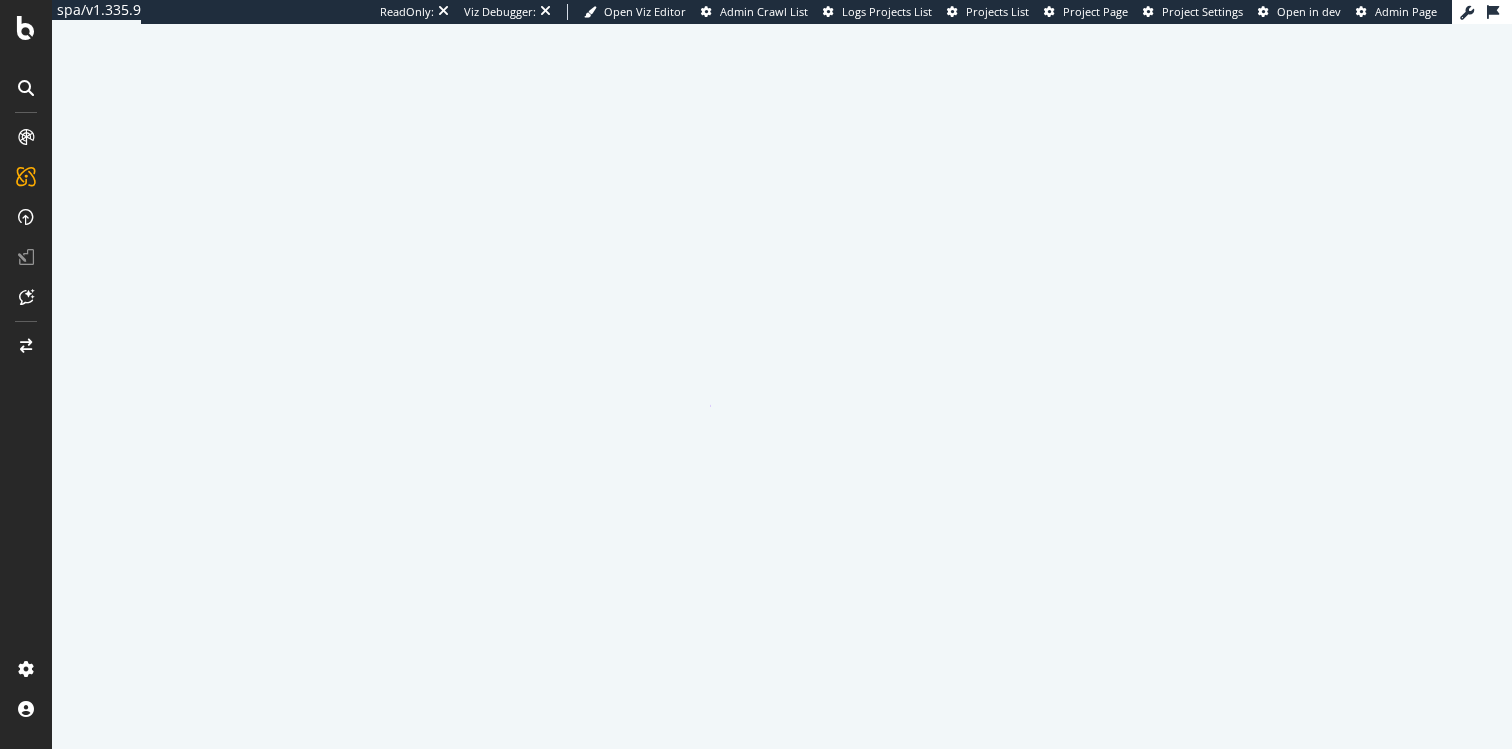 scroll, scrollTop: 0, scrollLeft: 0, axis: both 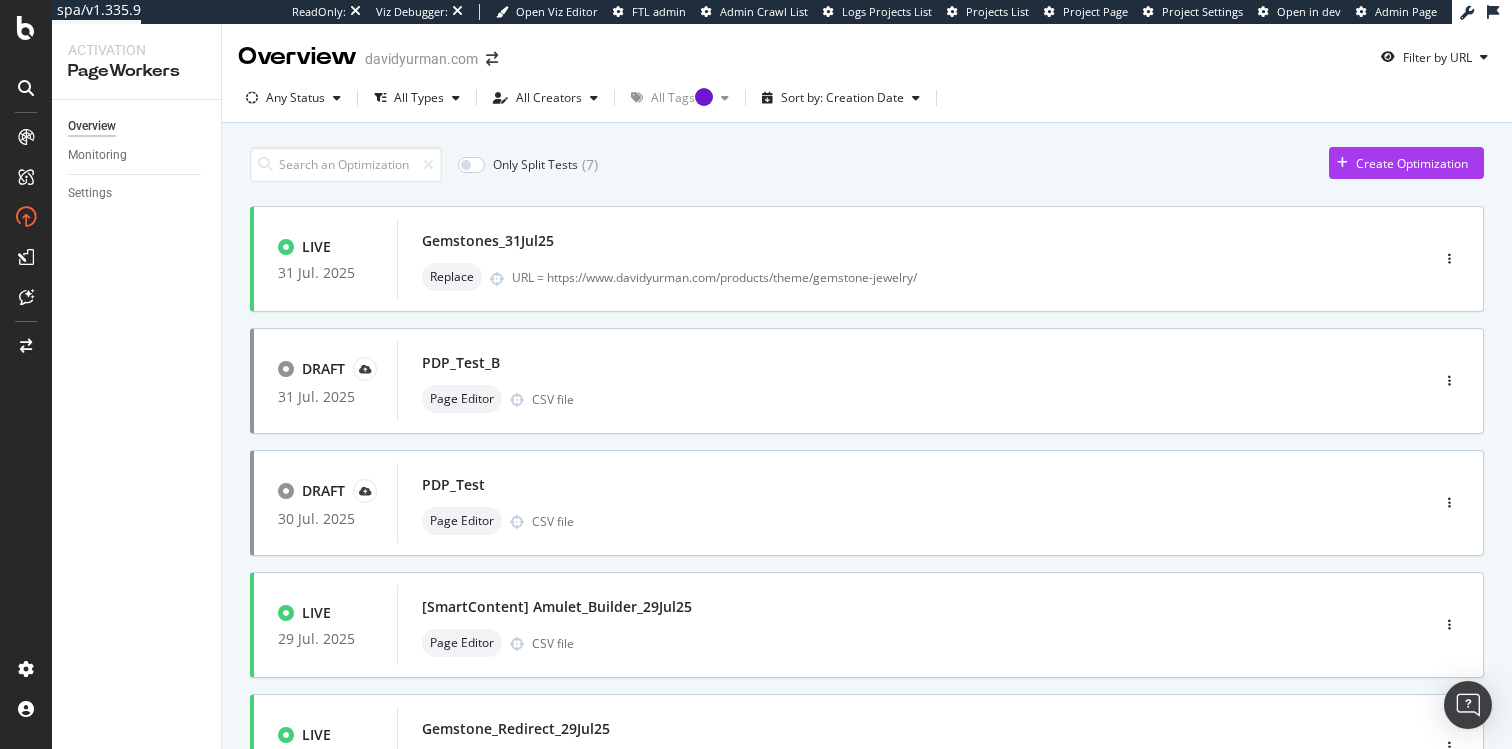 click on "LIVE 31 Jul. 2025 Gemstones_31Jul25 Replace URL = https://www.example.com/products/theme/gemstone-jewelry/ DRAFT 31 Jul. 2025 PDP_Test_B Page Editor CSV file DRAFT 30 Jul. 2025 PDP_Test Page Editor CSV file LIVE 29 Jul. 2025 [SmartContent] Amulet_Builder_29Jul25 Page Editor CSV file LIVE 29 Jul. 2025 Gemstone_Redirect_29Jul25 Replace URL = https://www.example.com/products/theme/gemstone-jewelry/ LIVE 29 Jul. 2025 [SmartContent] Thematic_29Jul25 Page Editor CSV file LIVE 25 Jul. 2025 [SmartContent] Filtered_PLP Page Editor CSV file LIVE 23 Jul. 2025 [SmartContent] Bracelets_23Jul25 Page Editor CSV file LIVE 22 Jul. 2025 Redirect_Charity_22Jul25 Replace URL = https://www.example.com/charity/unity-fund.html LIVE 17 Jul. 2025 [SmartContent] Pendants_Jul25 Page Editor CSV file page   1 /  6" at bounding box center [867, 837] 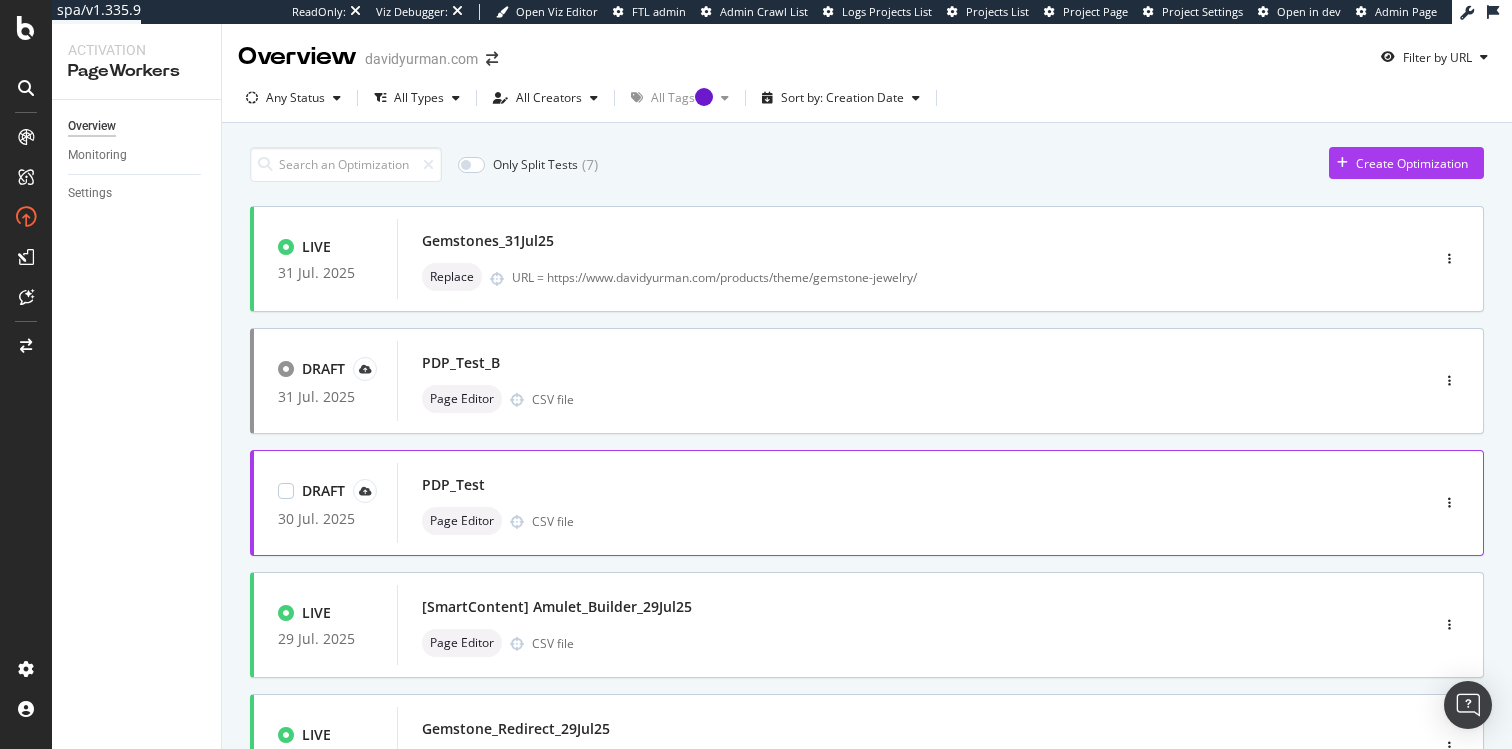 click on "PDP_Test" at bounding box center (883, 485) 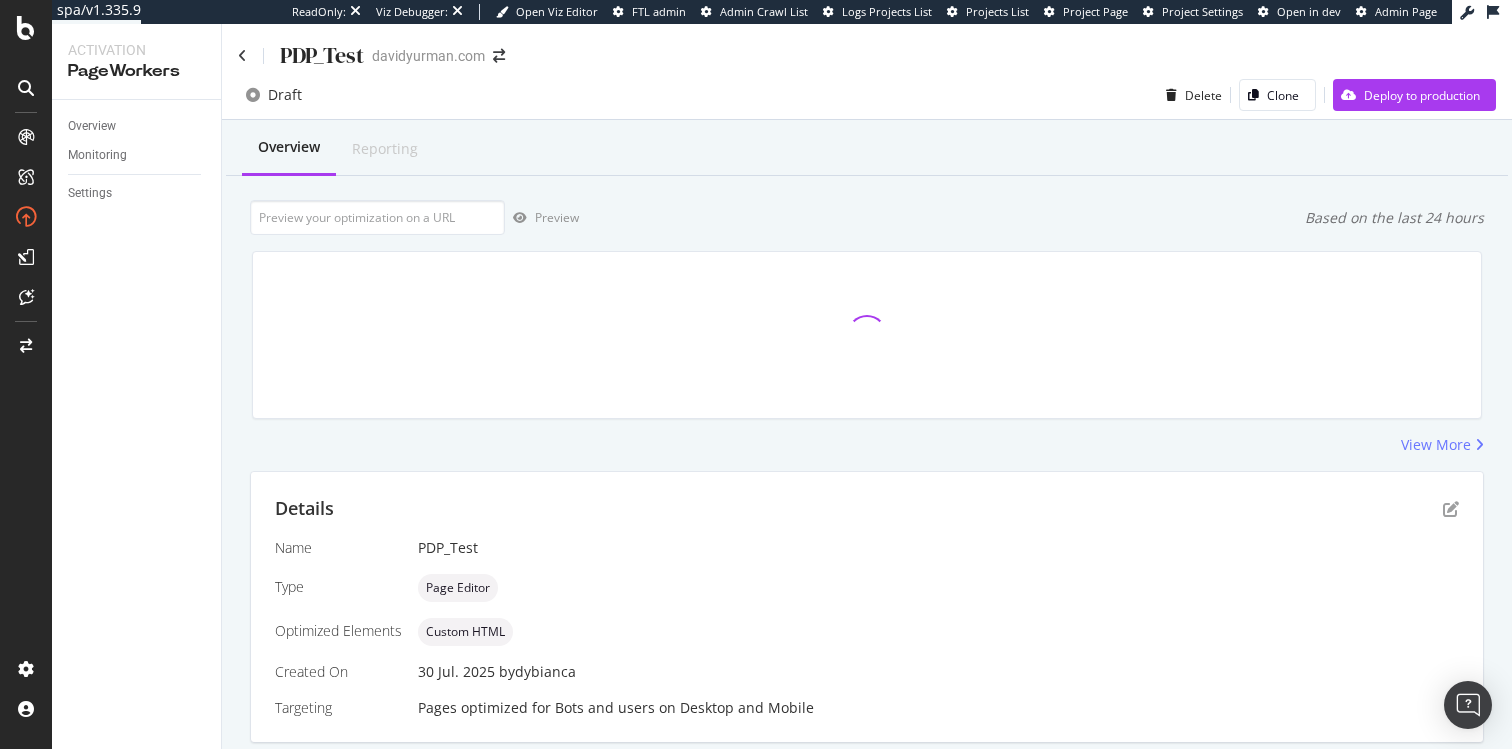 scroll, scrollTop: 411, scrollLeft: 0, axis: vertical 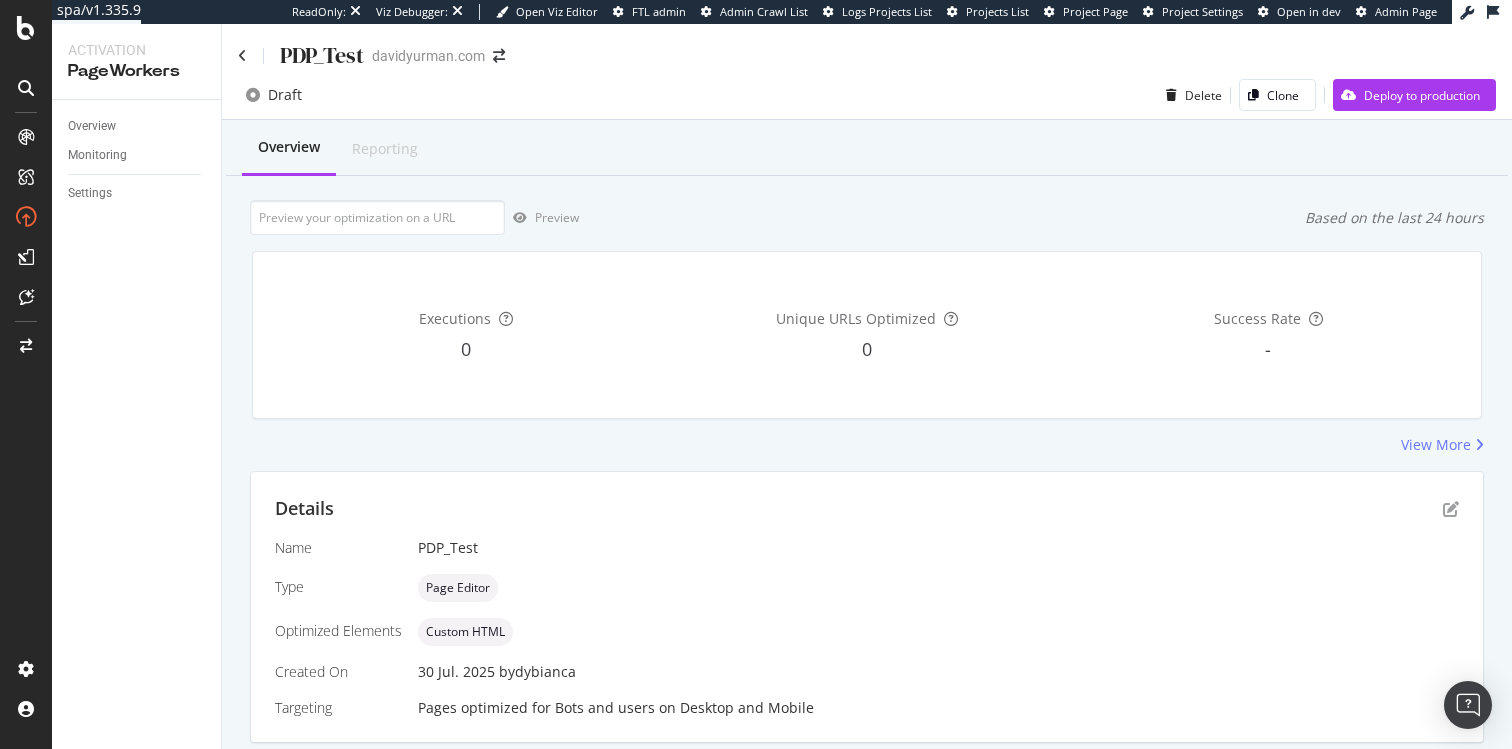 click on "PDP_Test" at bounding box center [301, 55] 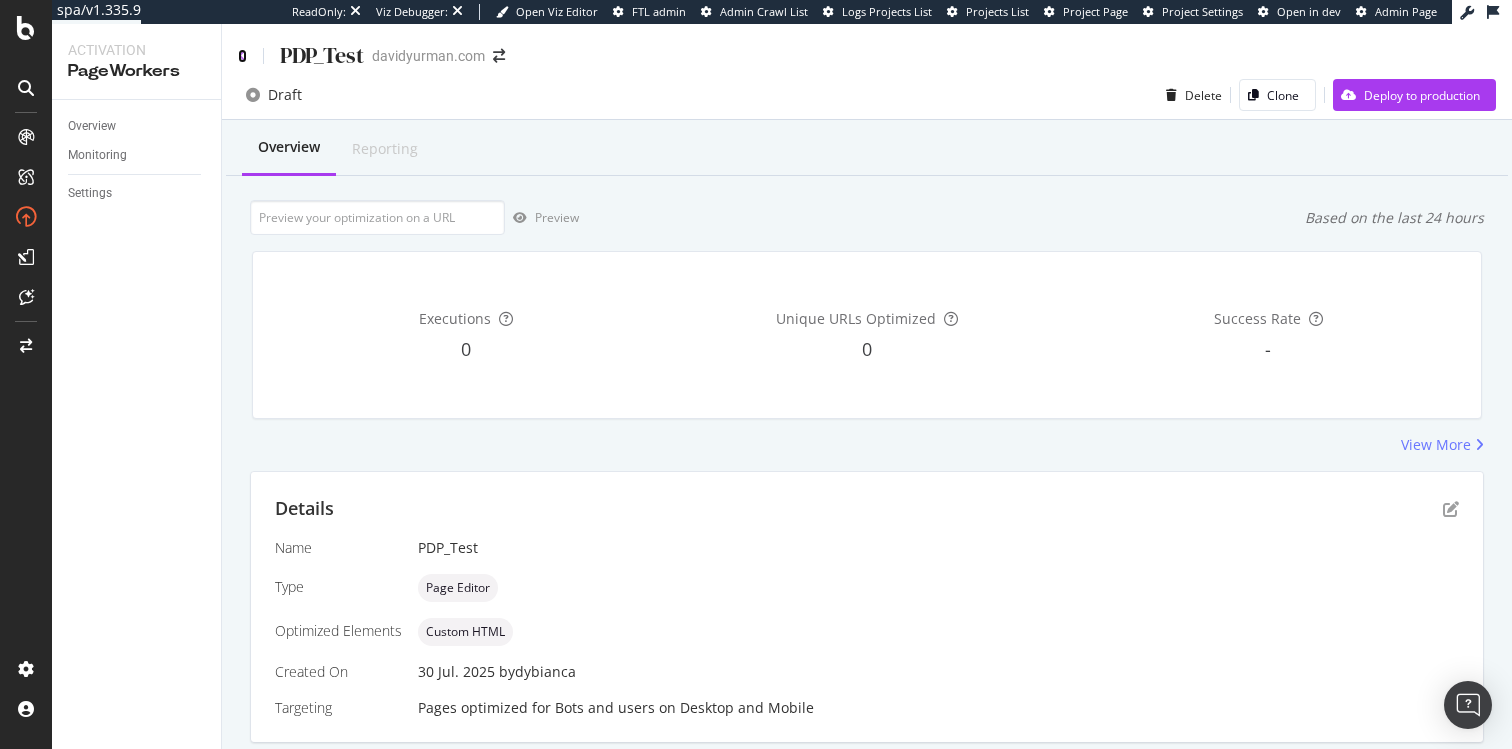 click at bounding box center (242, 56) 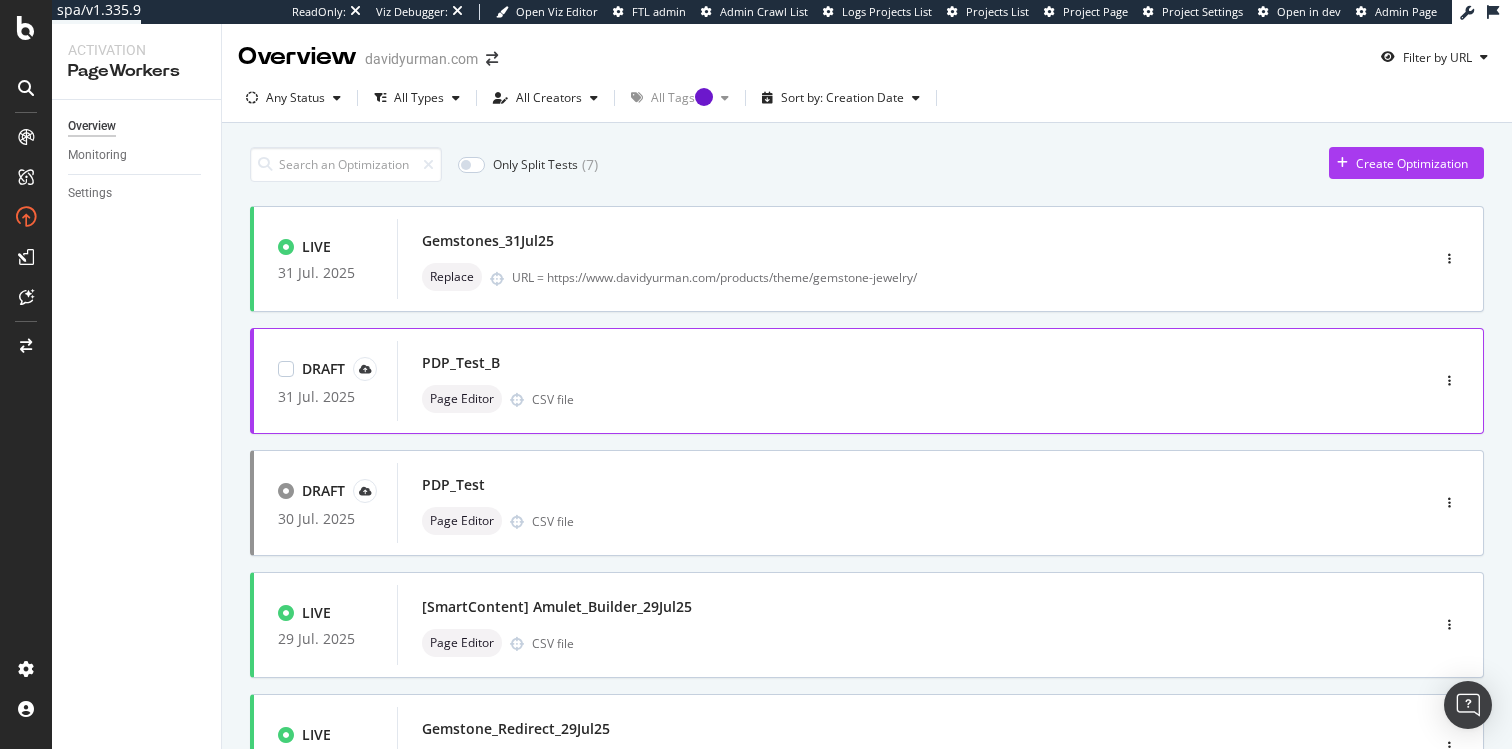 click on "PDP_Test_B" at bounding box center [883, 363] 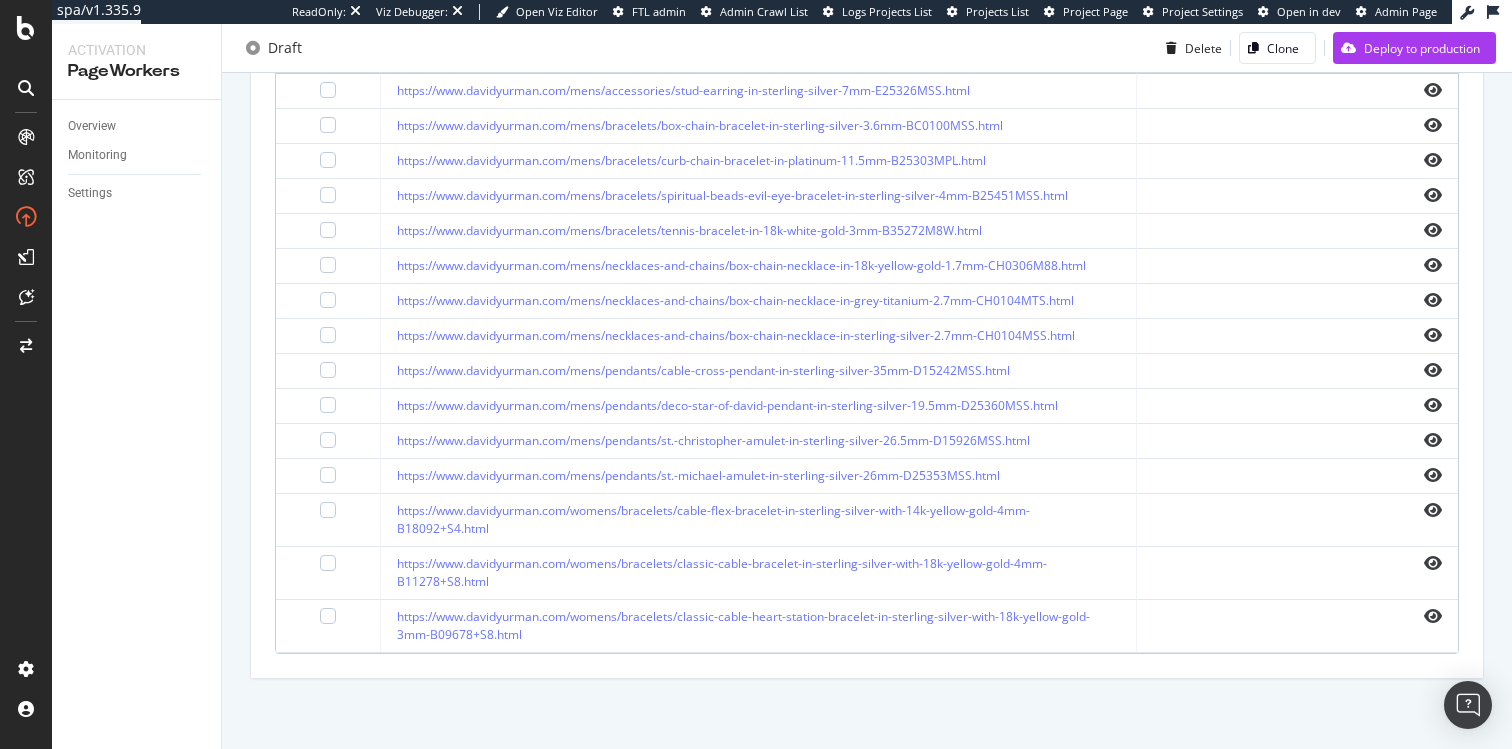 scroll, scrollTop: 0, scrollLeft: 0, axis: both 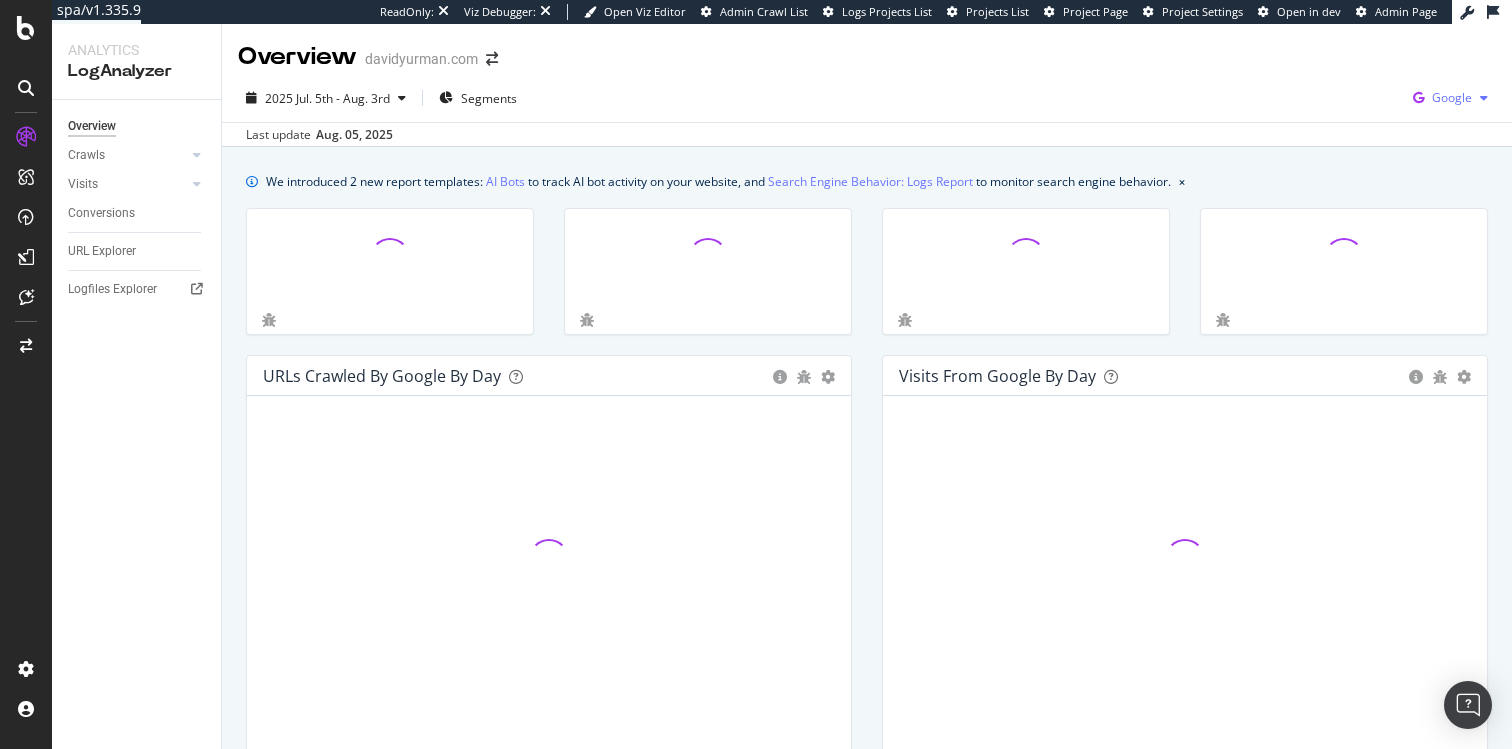 click on "Google" at bounding box center (1452, 97) 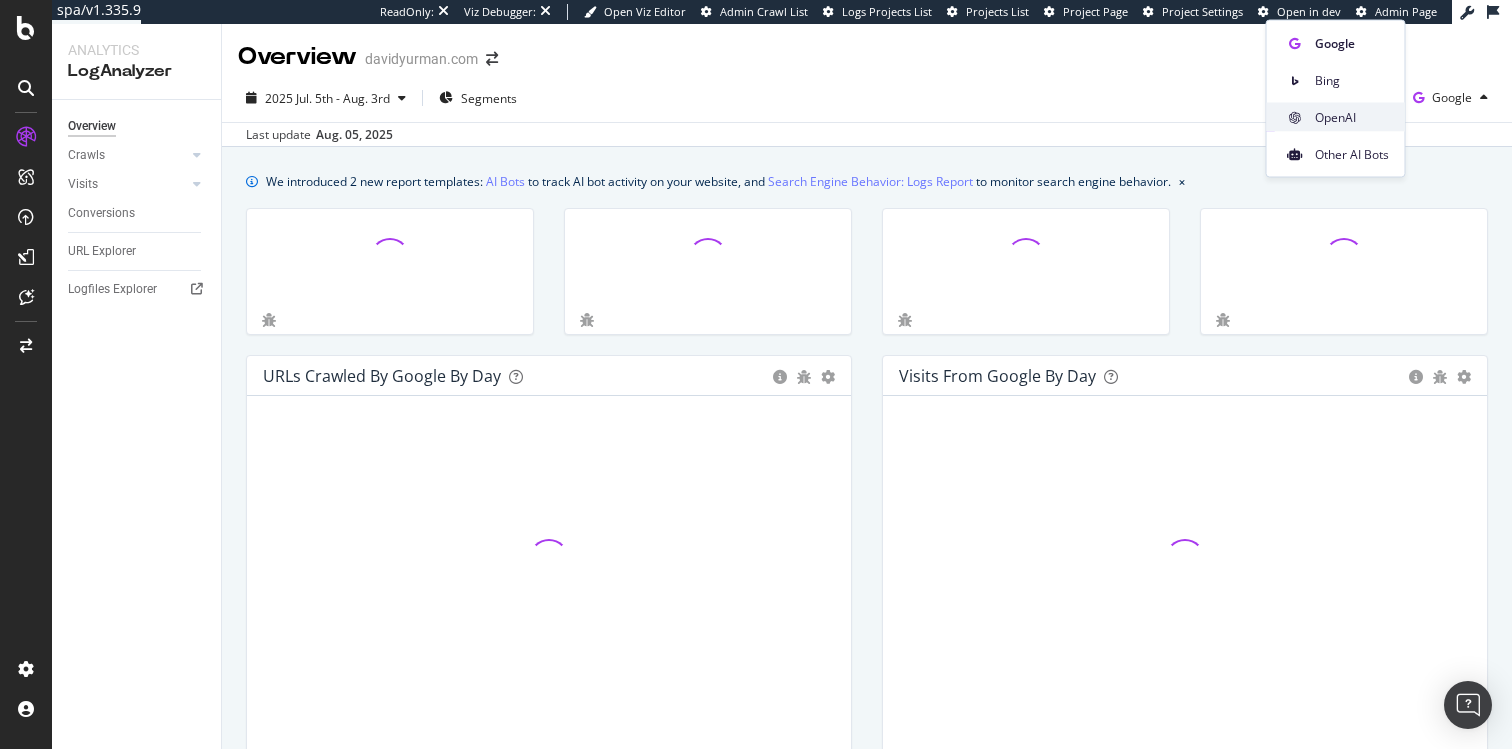 click on "OpenAI" at bounding box center [1352, 117] 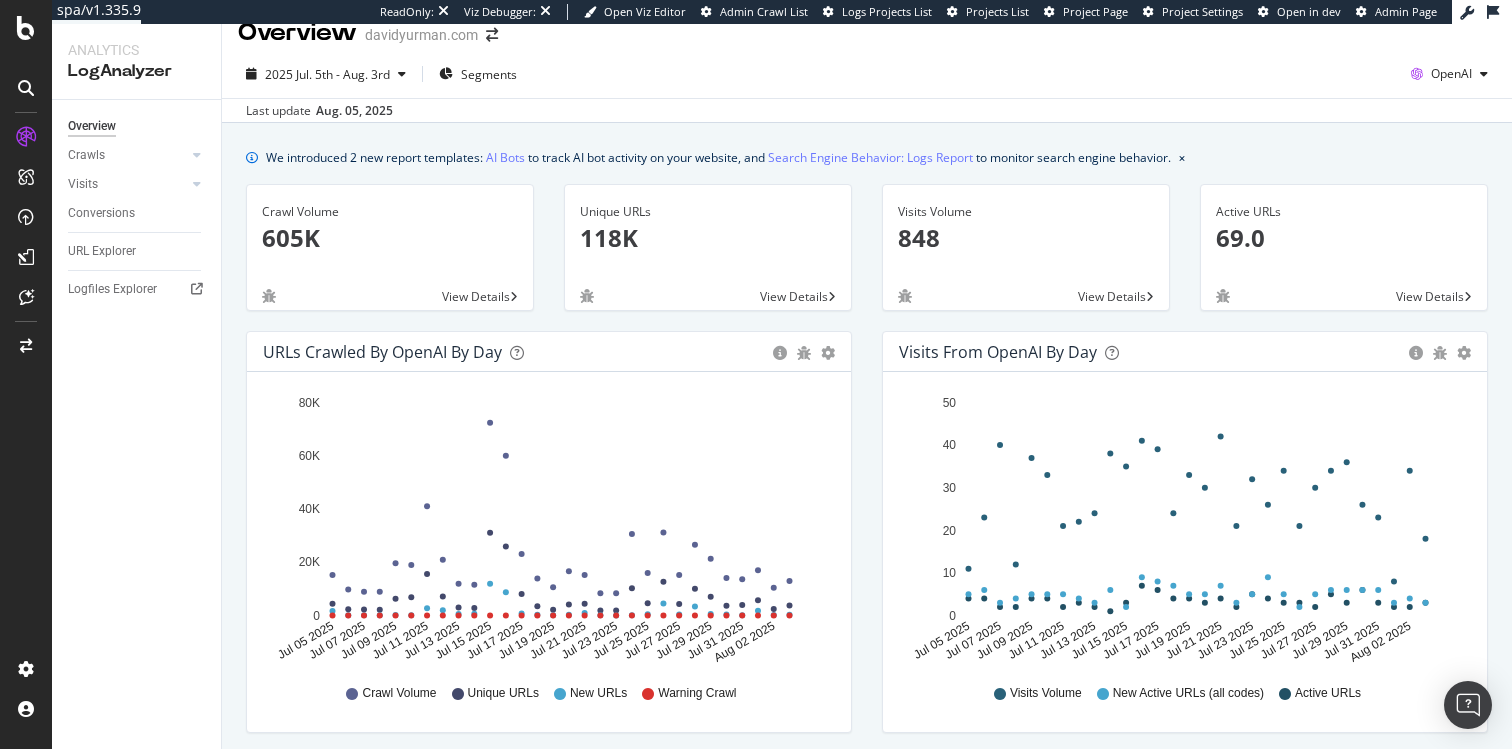 scroll, scrollTop: 0, scrollLeft: 0, axis: both 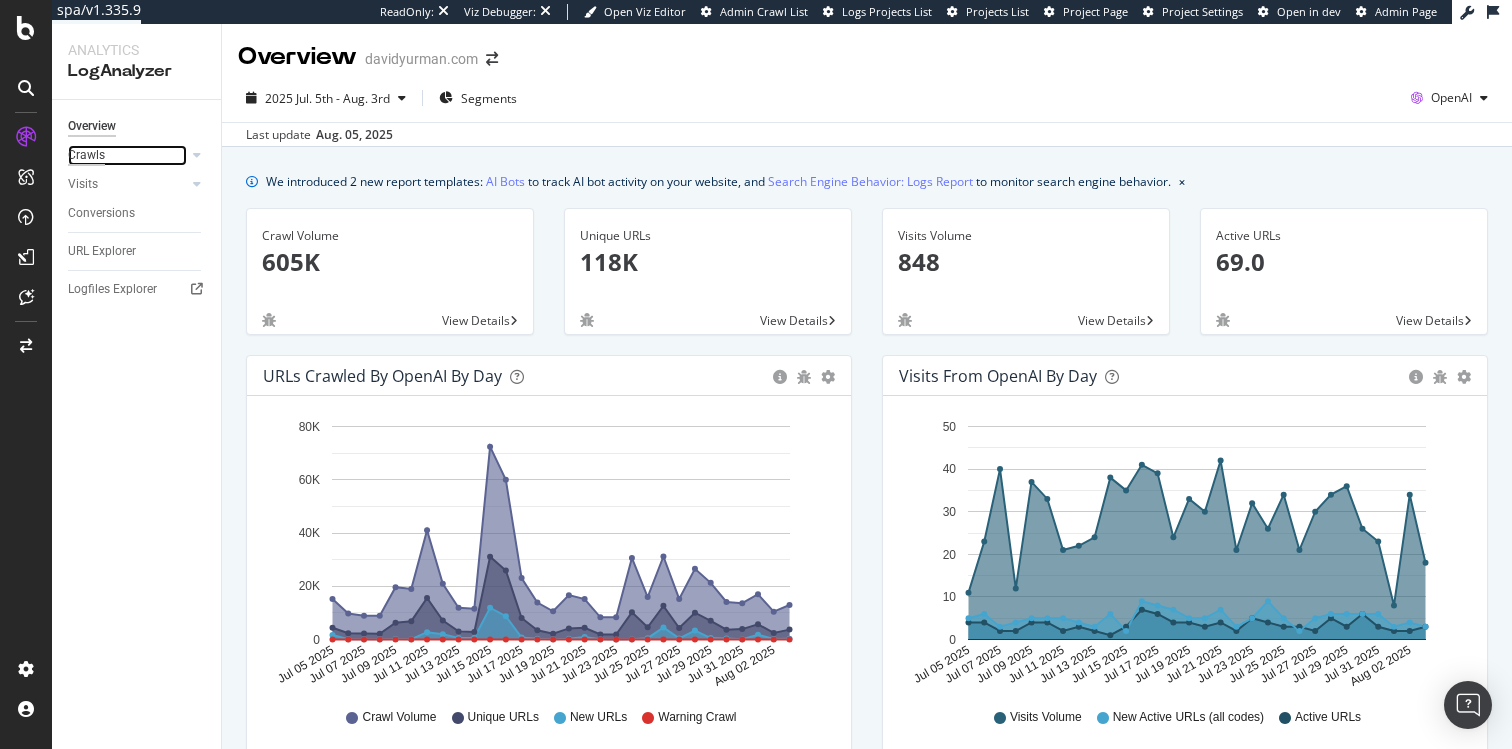 click on "Crawls" at bounding box center (86, 155) 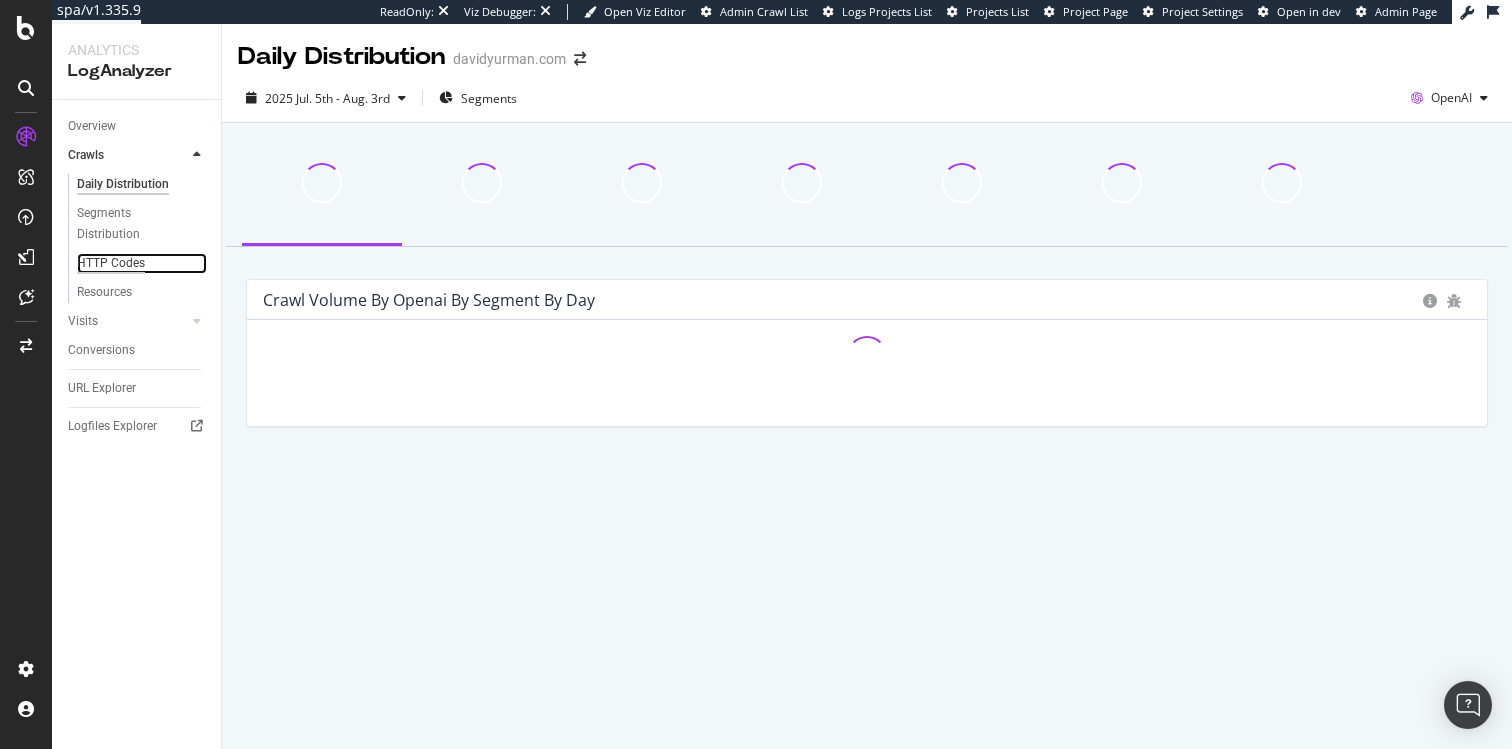 click on "HTTP Codes" at bounding box center (111, 263) 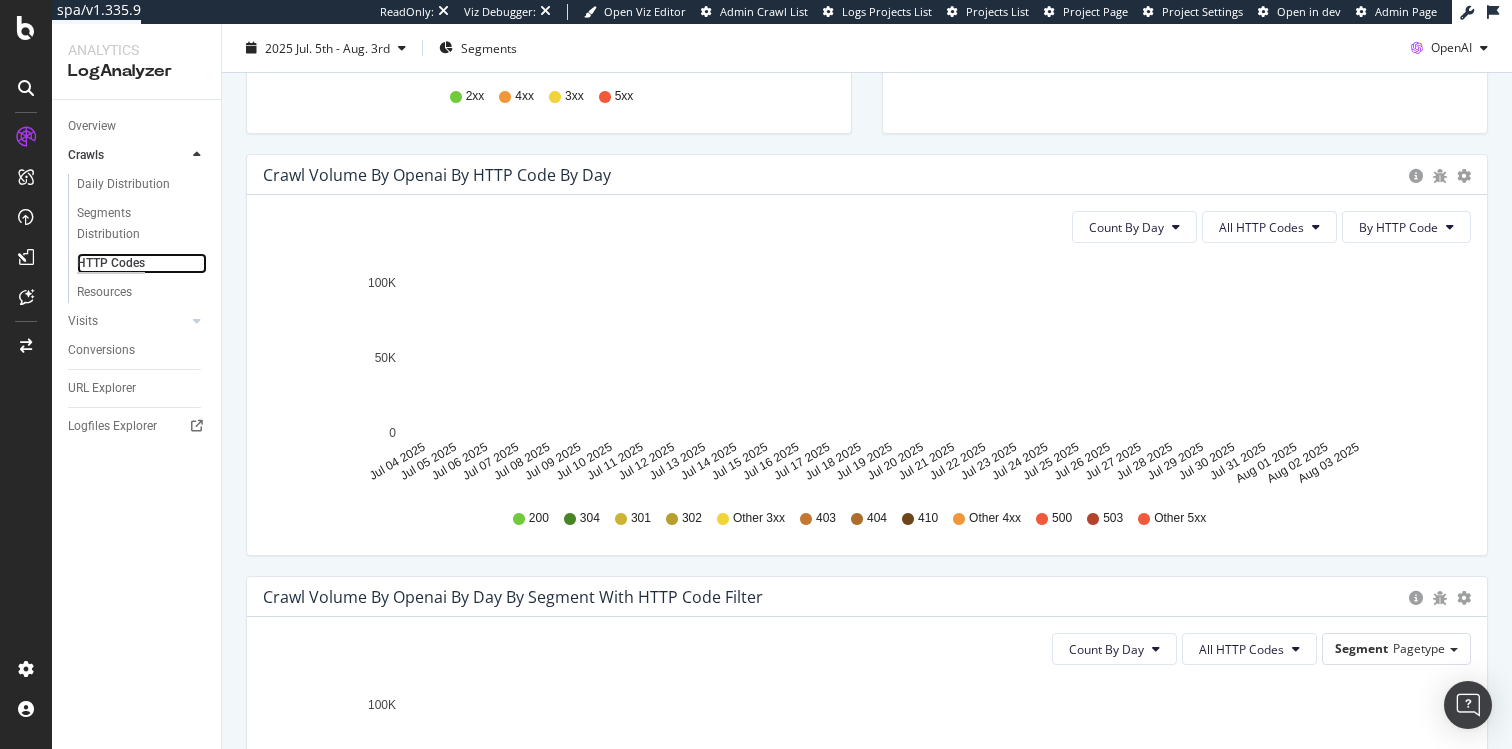 scroll, scrollTop: 583, scrollLeft: 0, axis: vertical 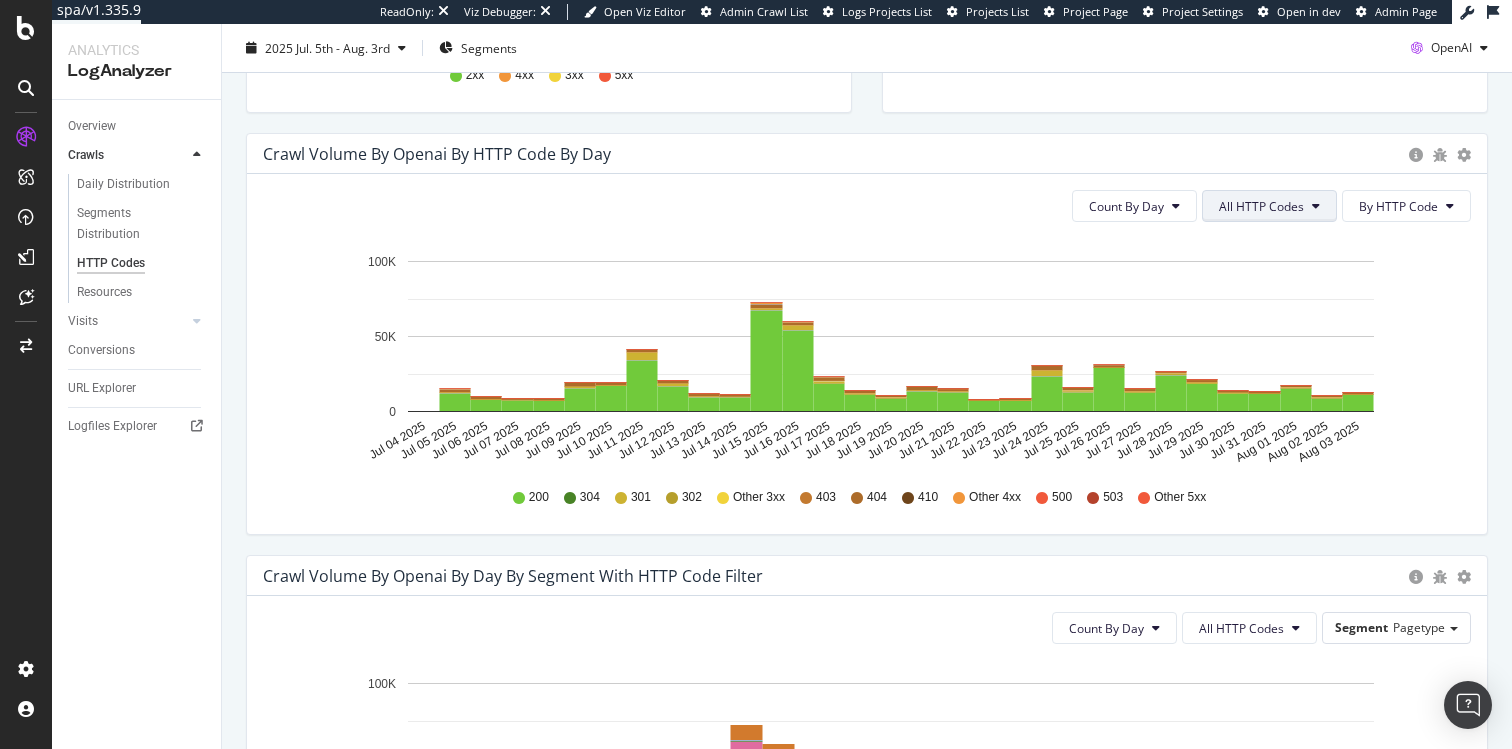 click on "All HTTP Codes" at bounding box center (1269, 206) 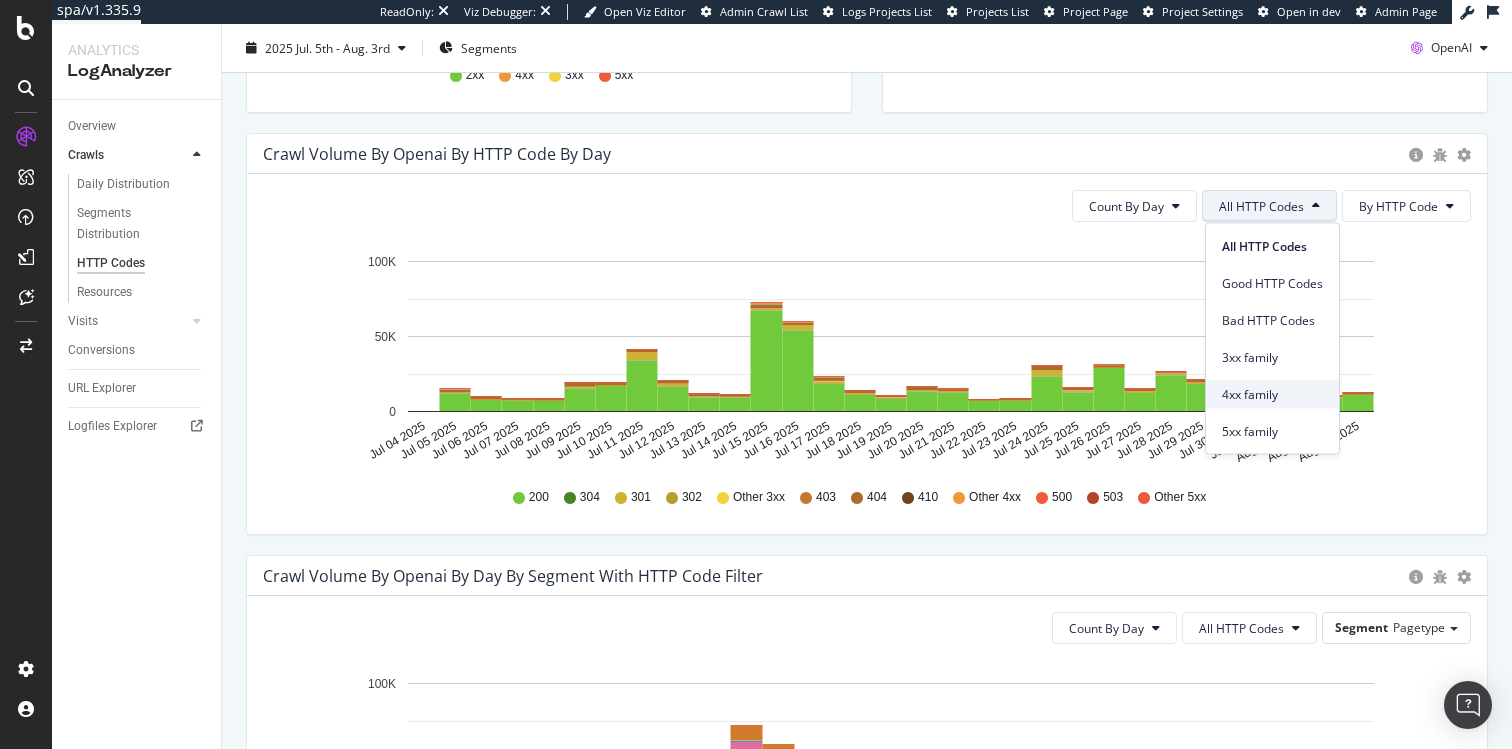 click on "4xx family" at bounding box center (1272, 394) 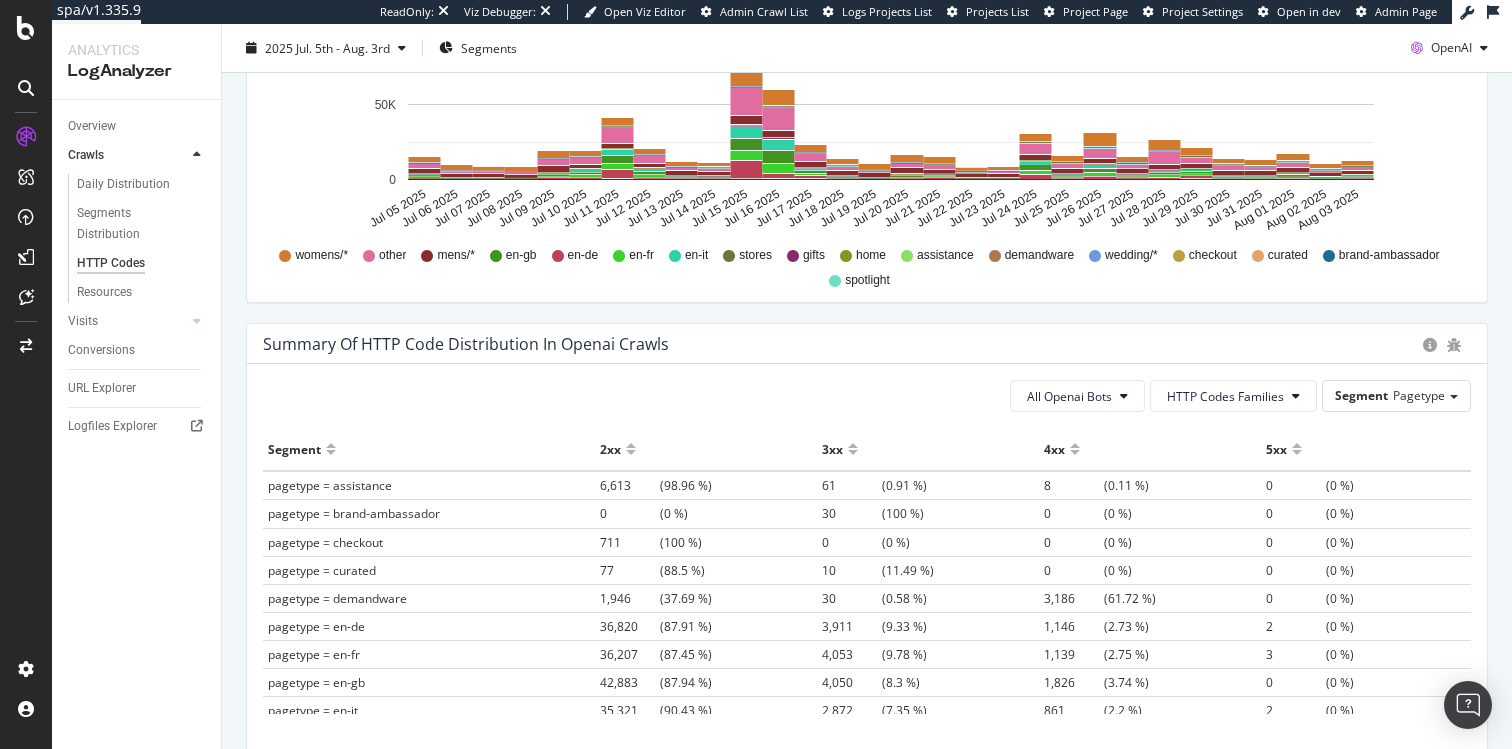 scroll, scrollTop: 1343, scrollLeft: 0, axis: vertical 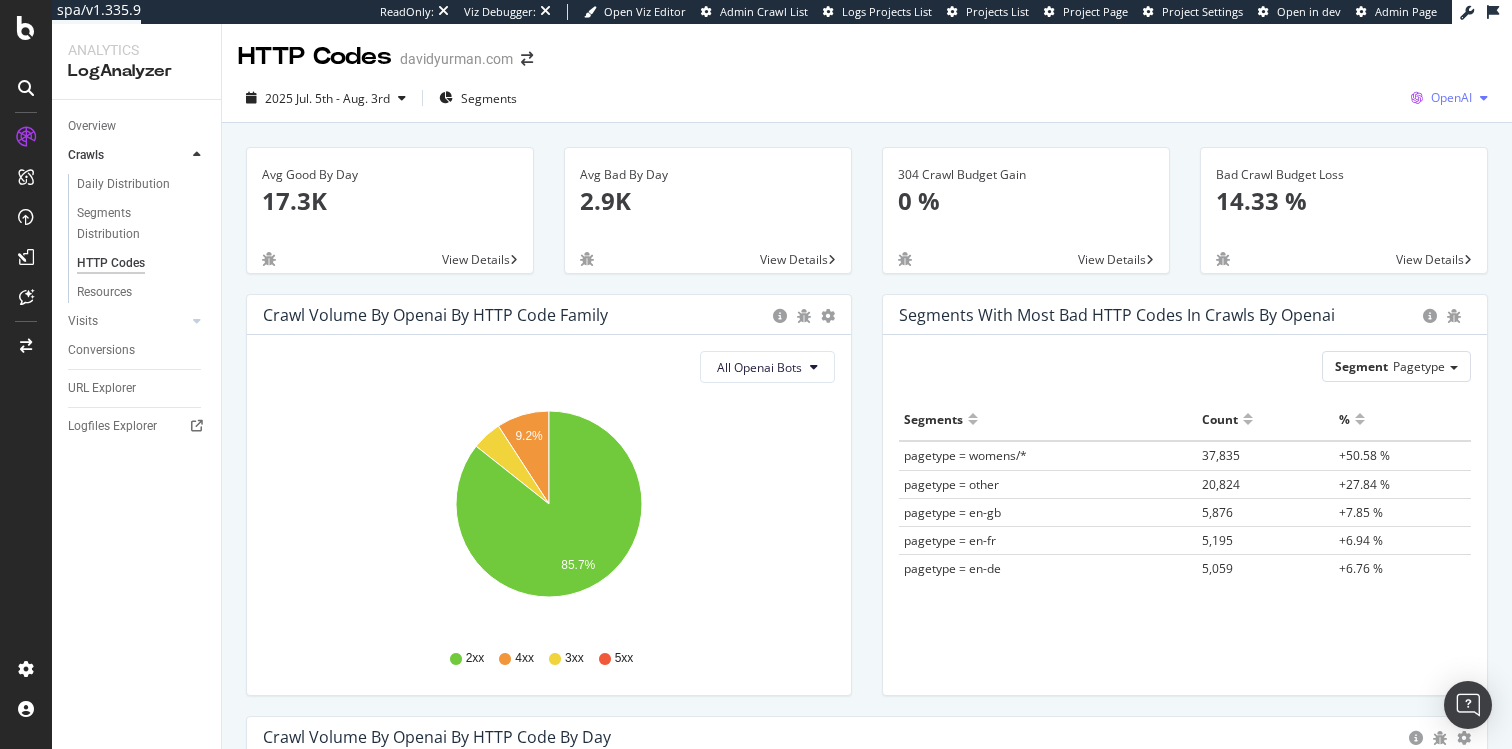 click on "OpenAI" at bounding box center (1451, 97) 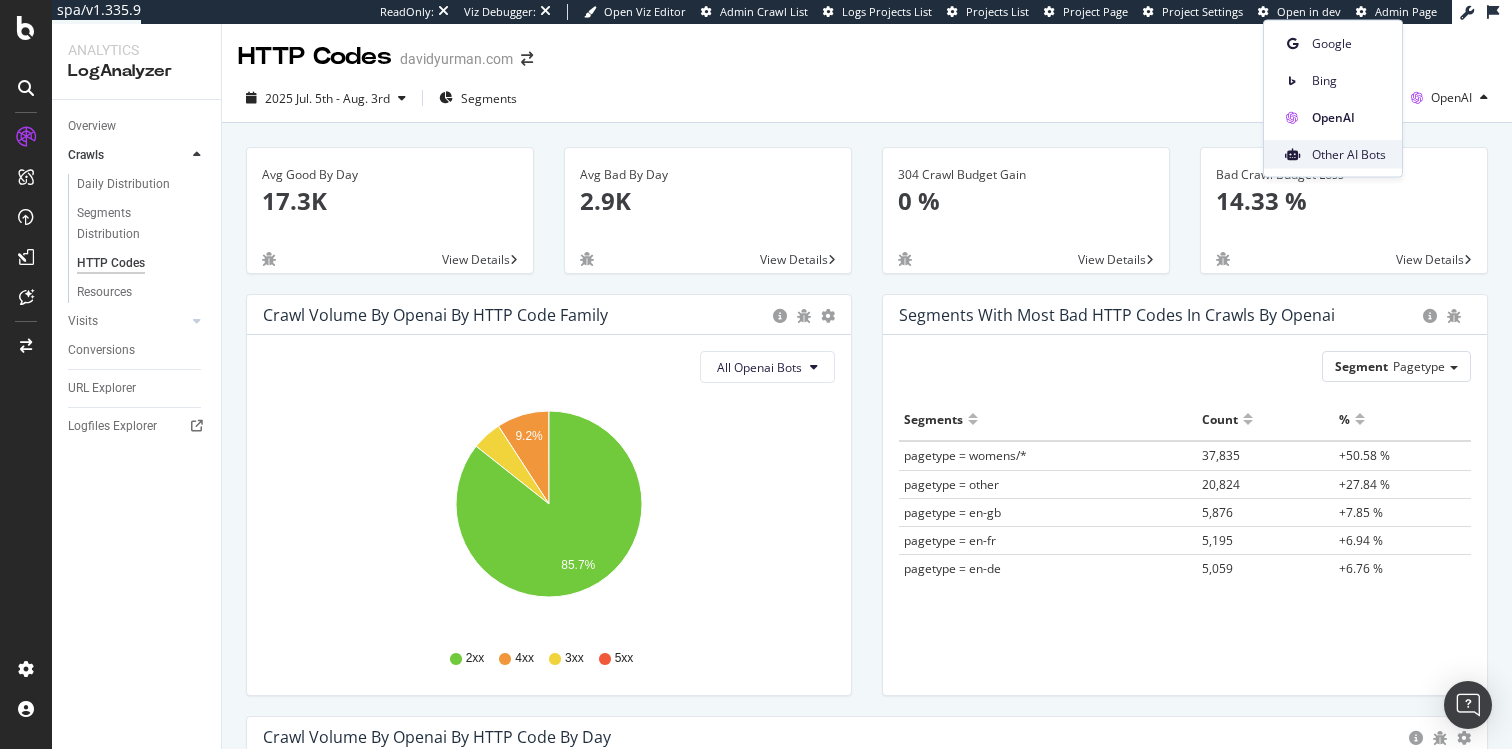 click on "Other AI Bots" at bounding box center (1349, 154) 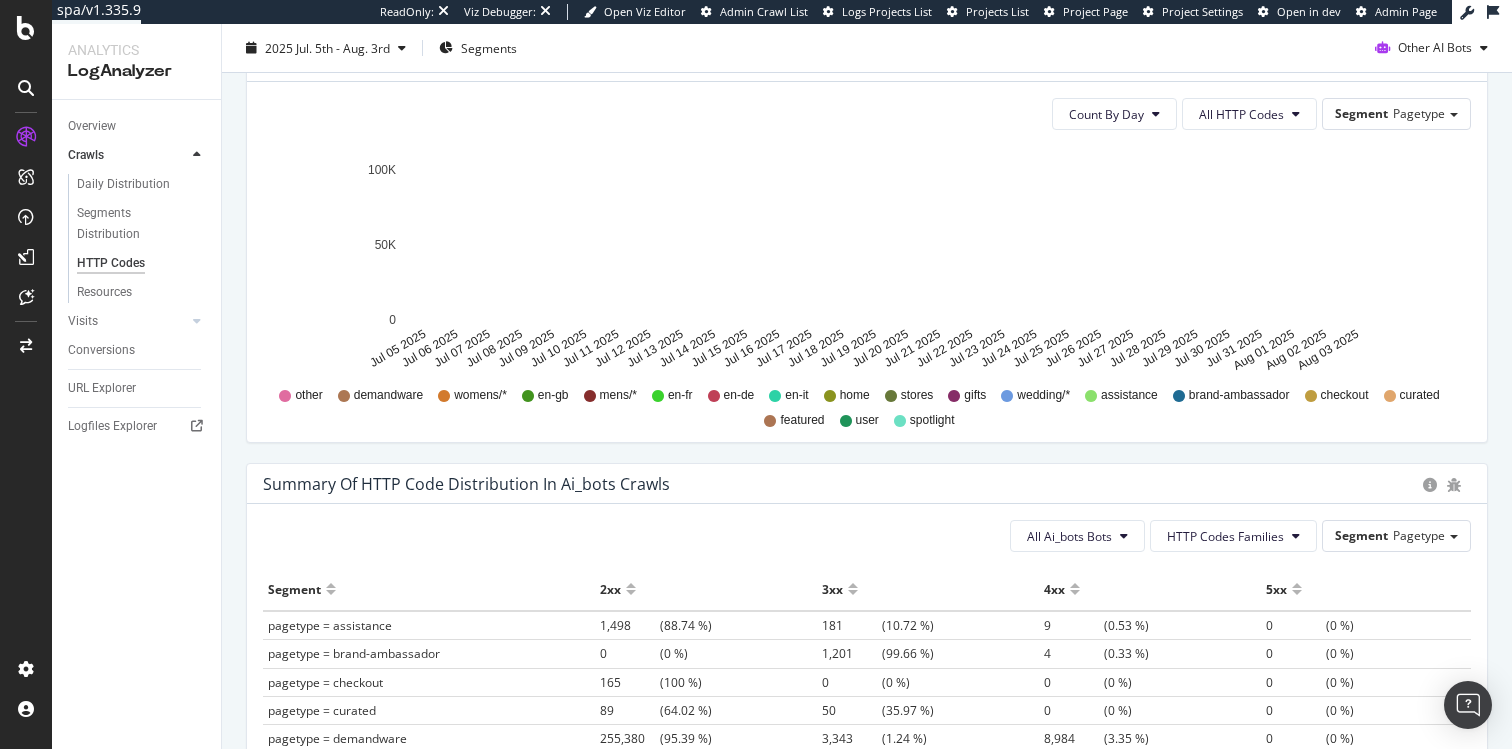 scroll, scrollTop: 0, scrollLeft: 0, axis: both 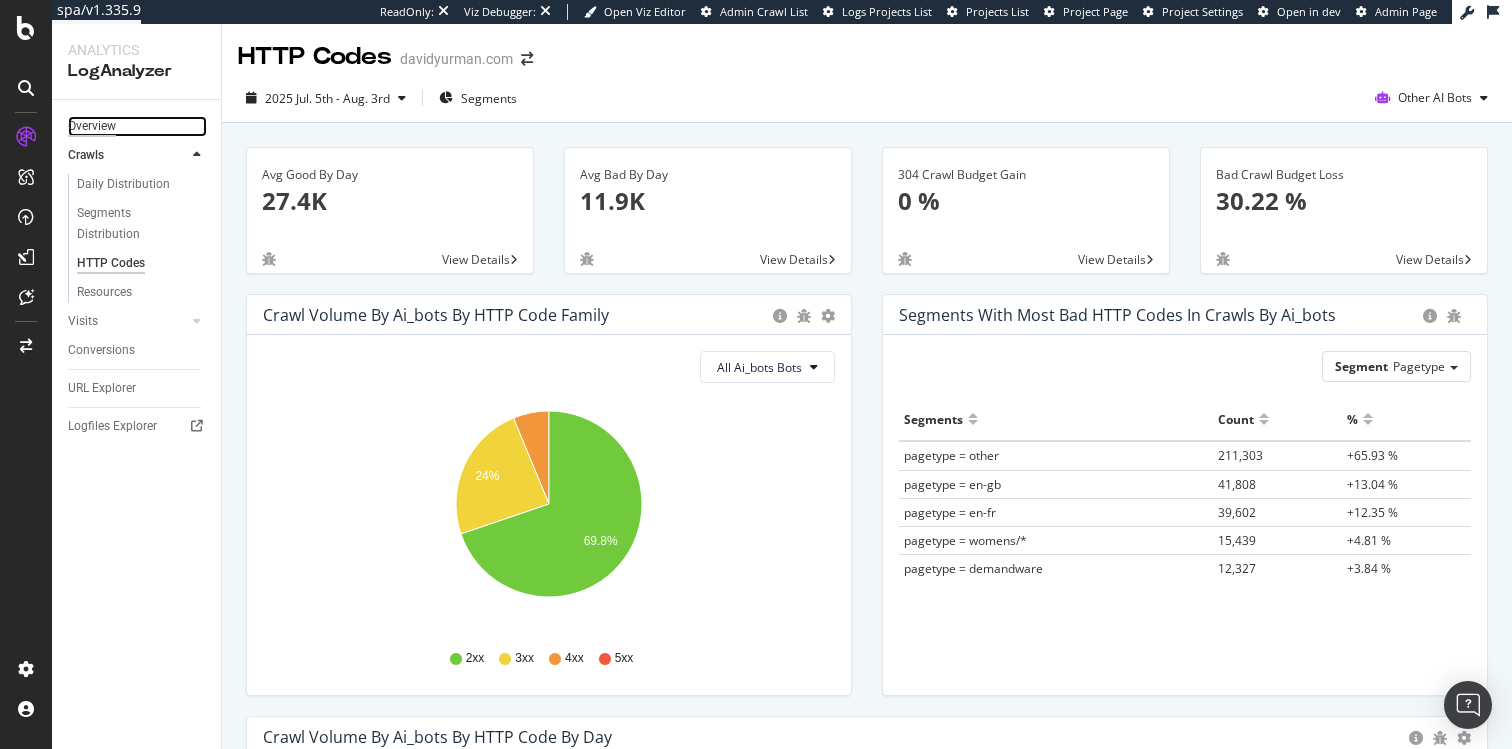 click on "Overview" at bounding box center (92, 126) 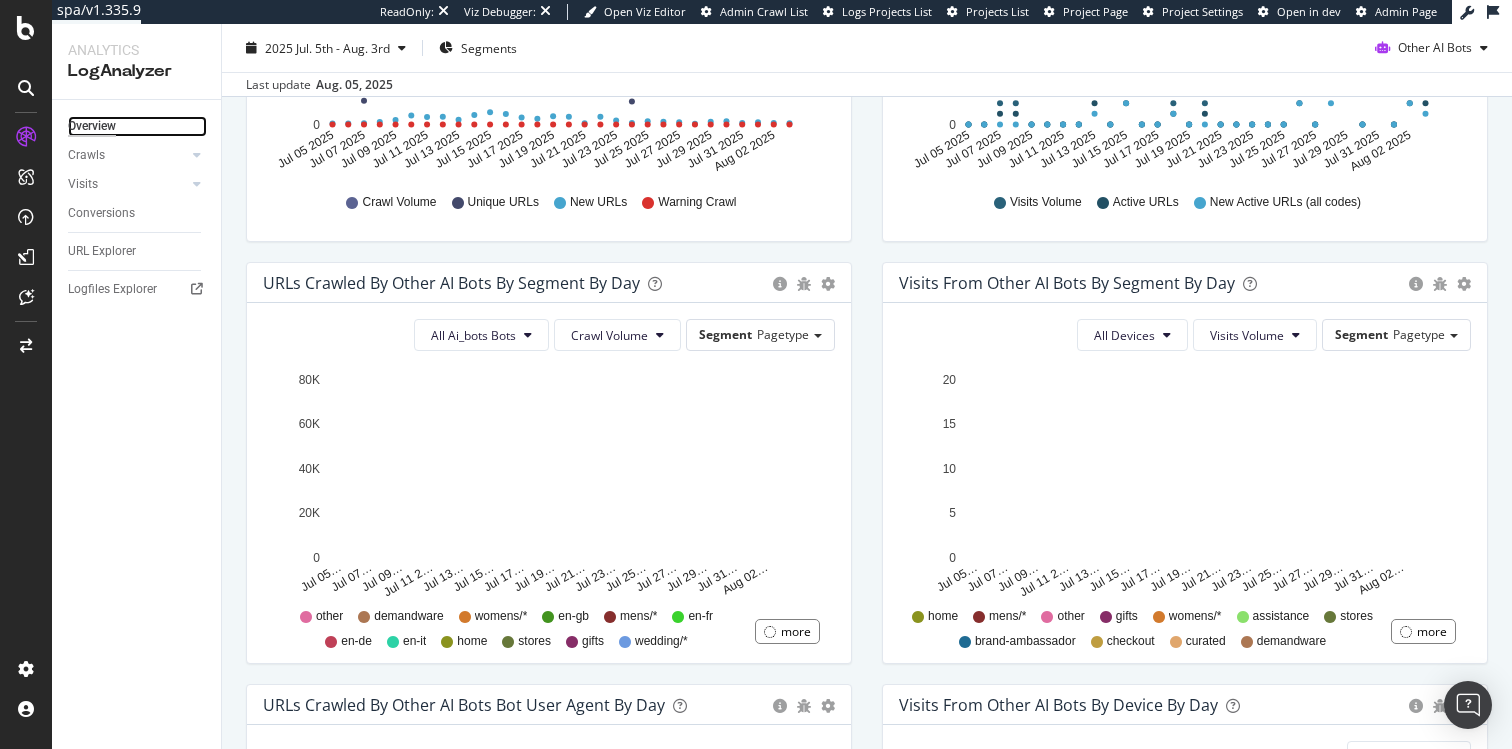 scroll, scrollTop: 530, scrollLeft: 0, axis: vertical 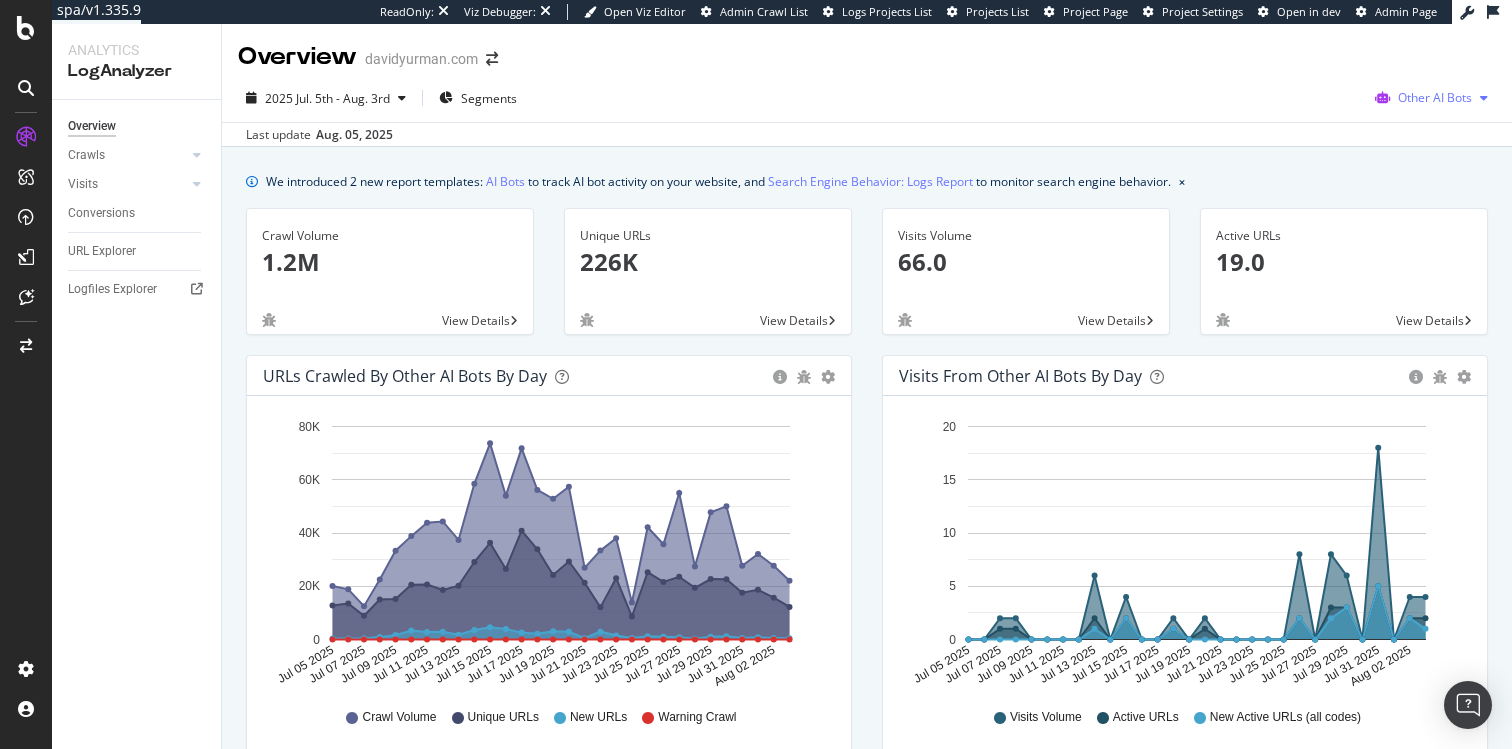 click on "Other AI Bots" at bounding box center [1435, 97] 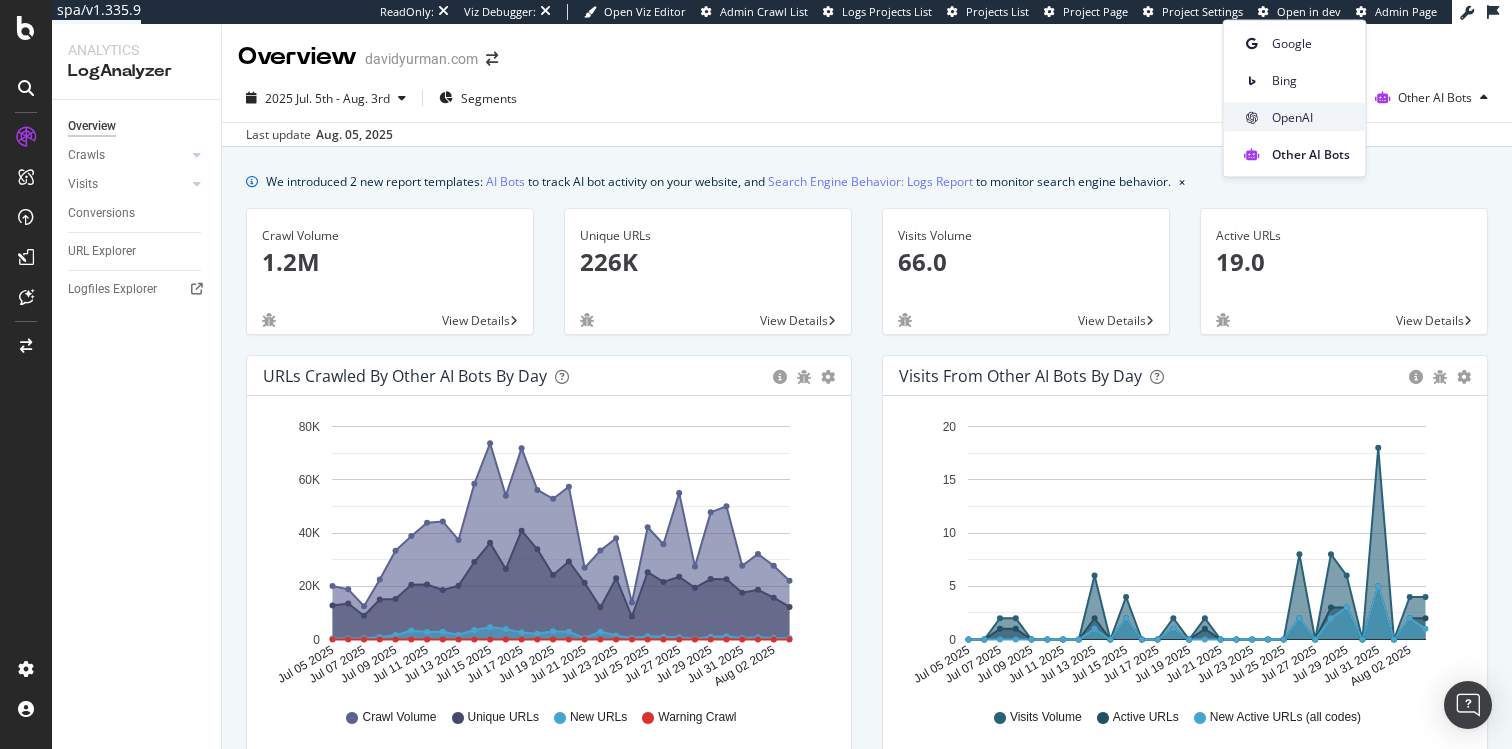 click on "OpenAI" at bounding box center (1311, 117) 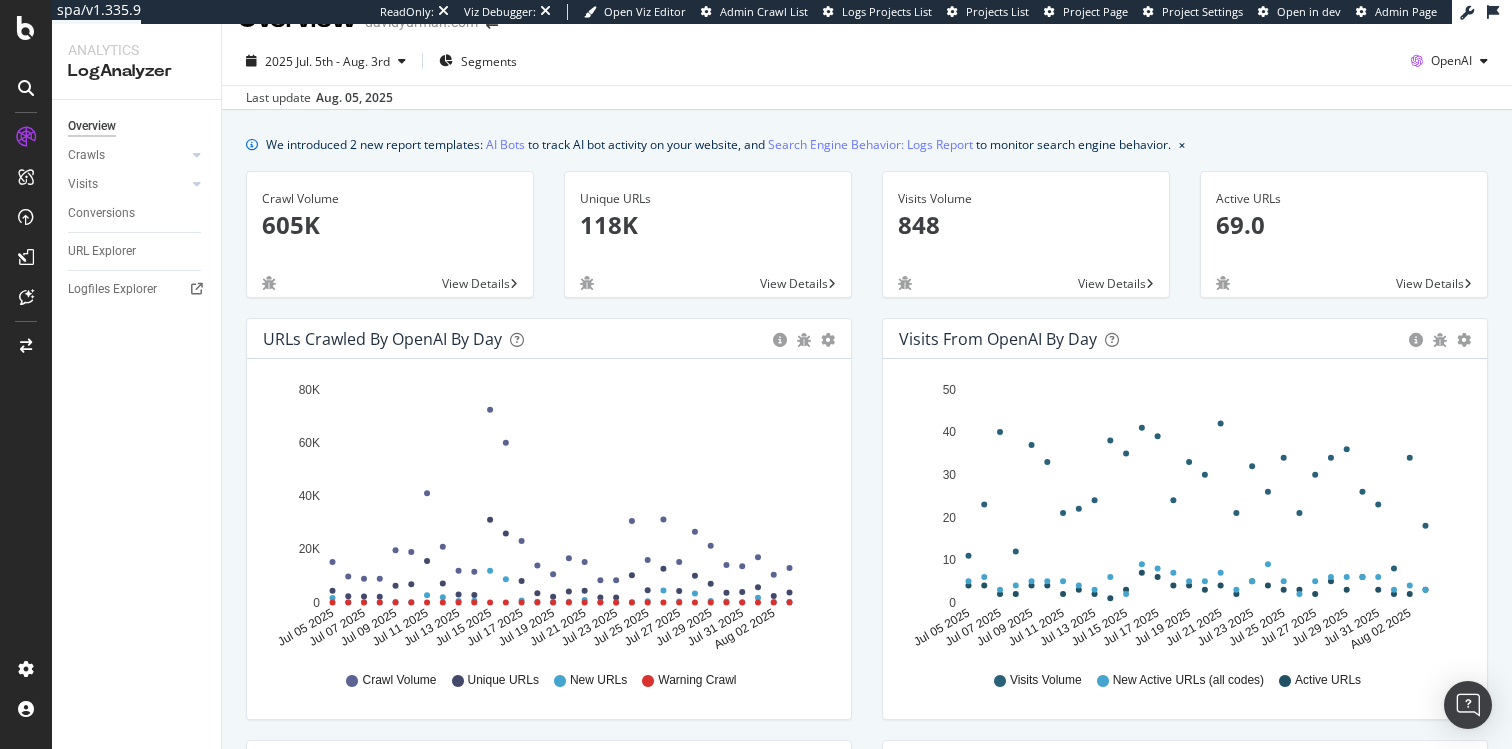 scroll, scrollTop: 0, scrollLeft: 0, axis: both 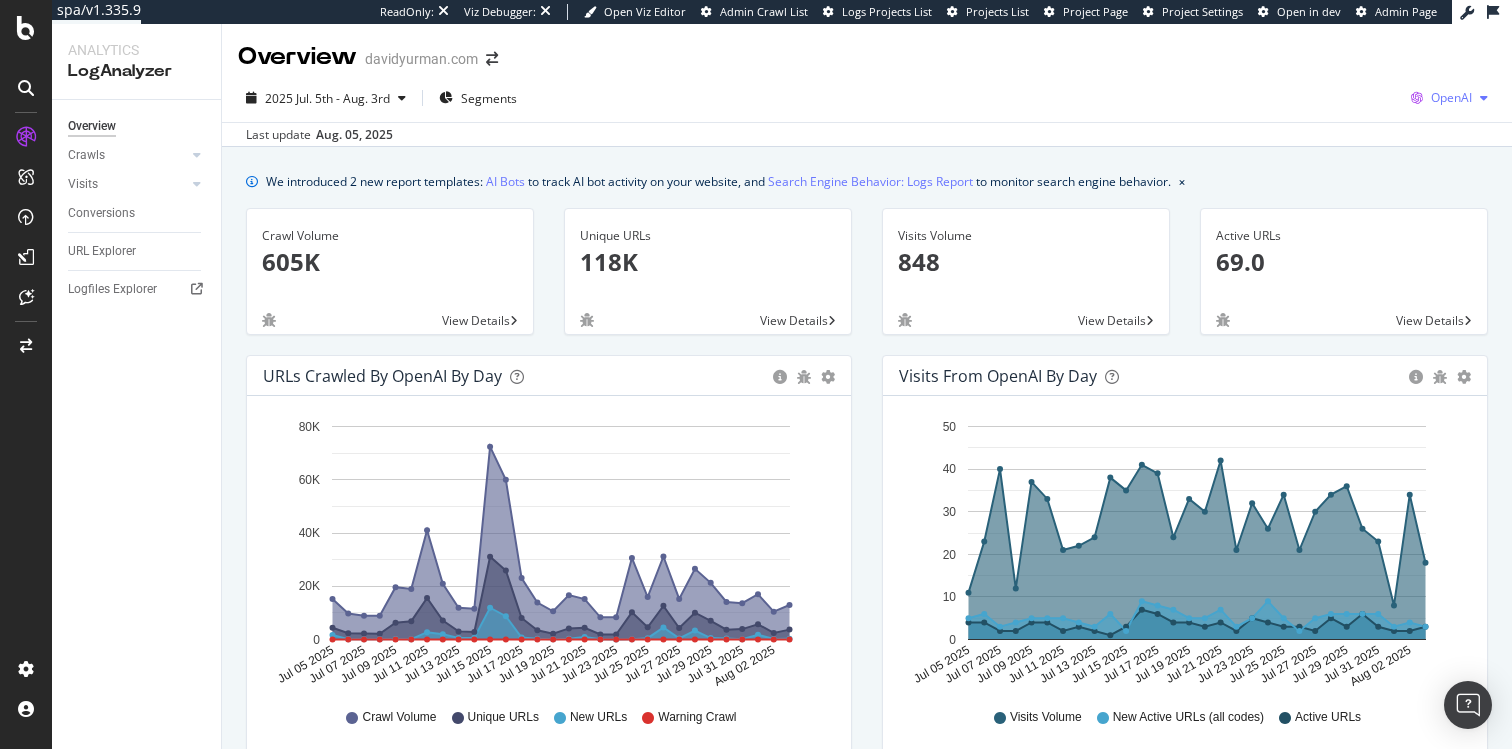 click on "OpenAI" at bounding box center (1451, 97) 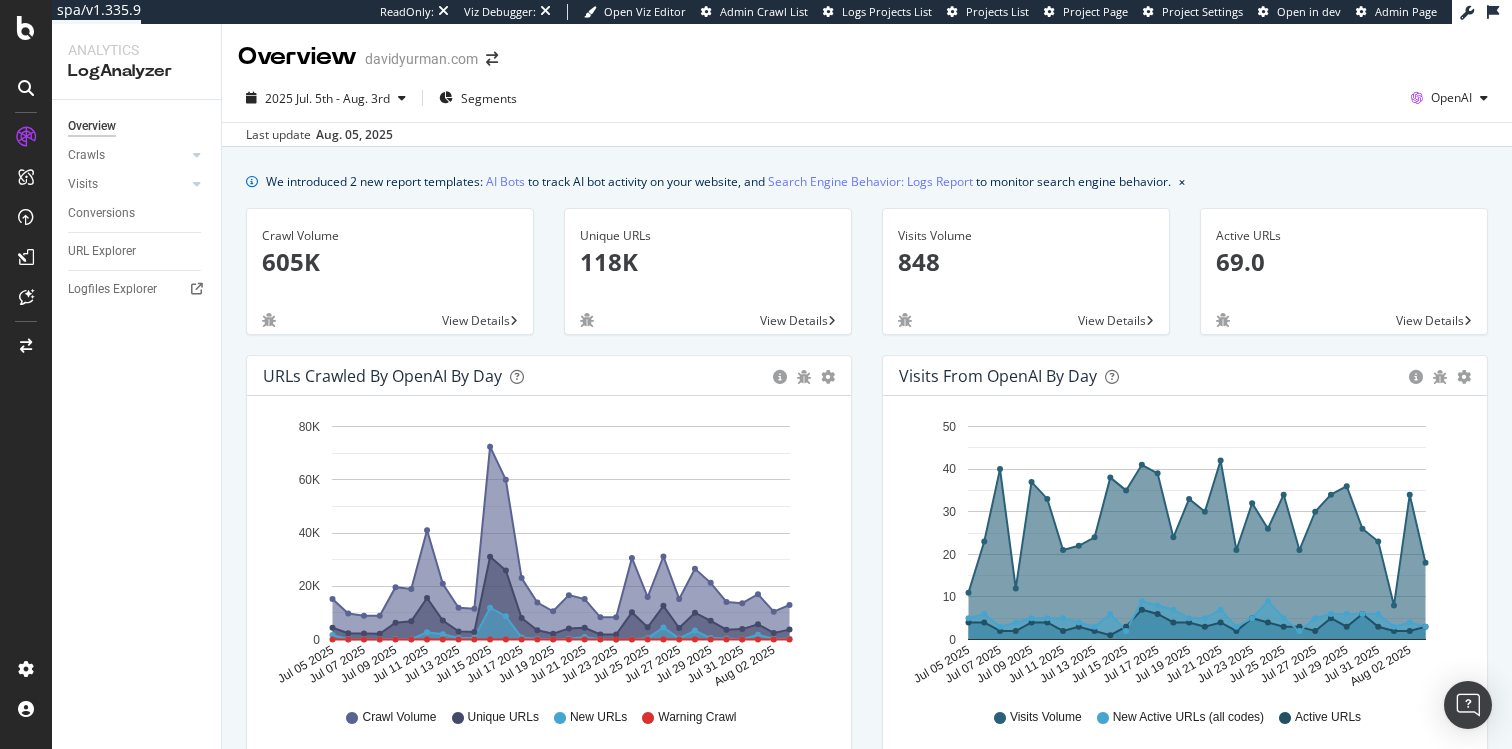 click on "Last update Aug. 05, 2025" at bounding box center (867, 134) 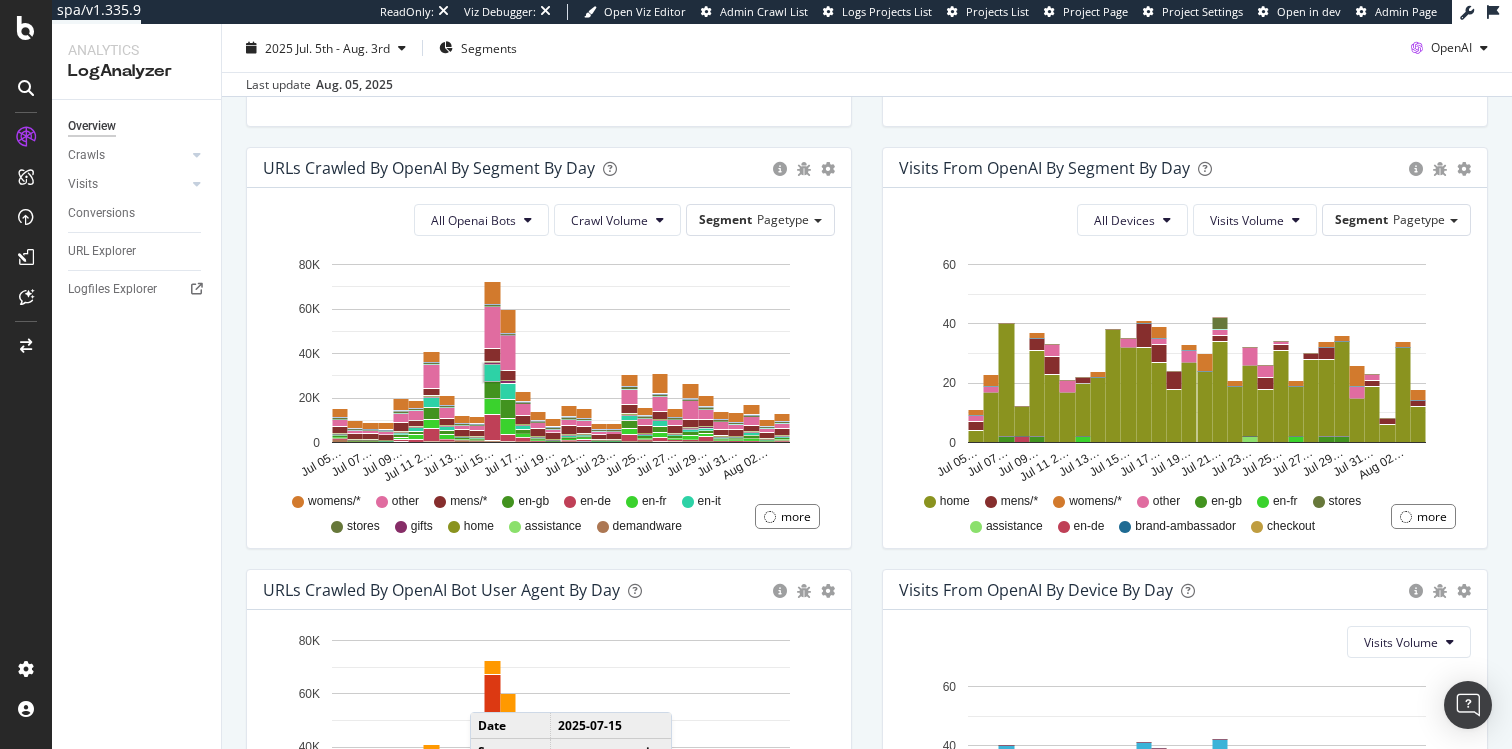 scroll, scrollTop: 942, scrollLeft: 0, axis: vertical 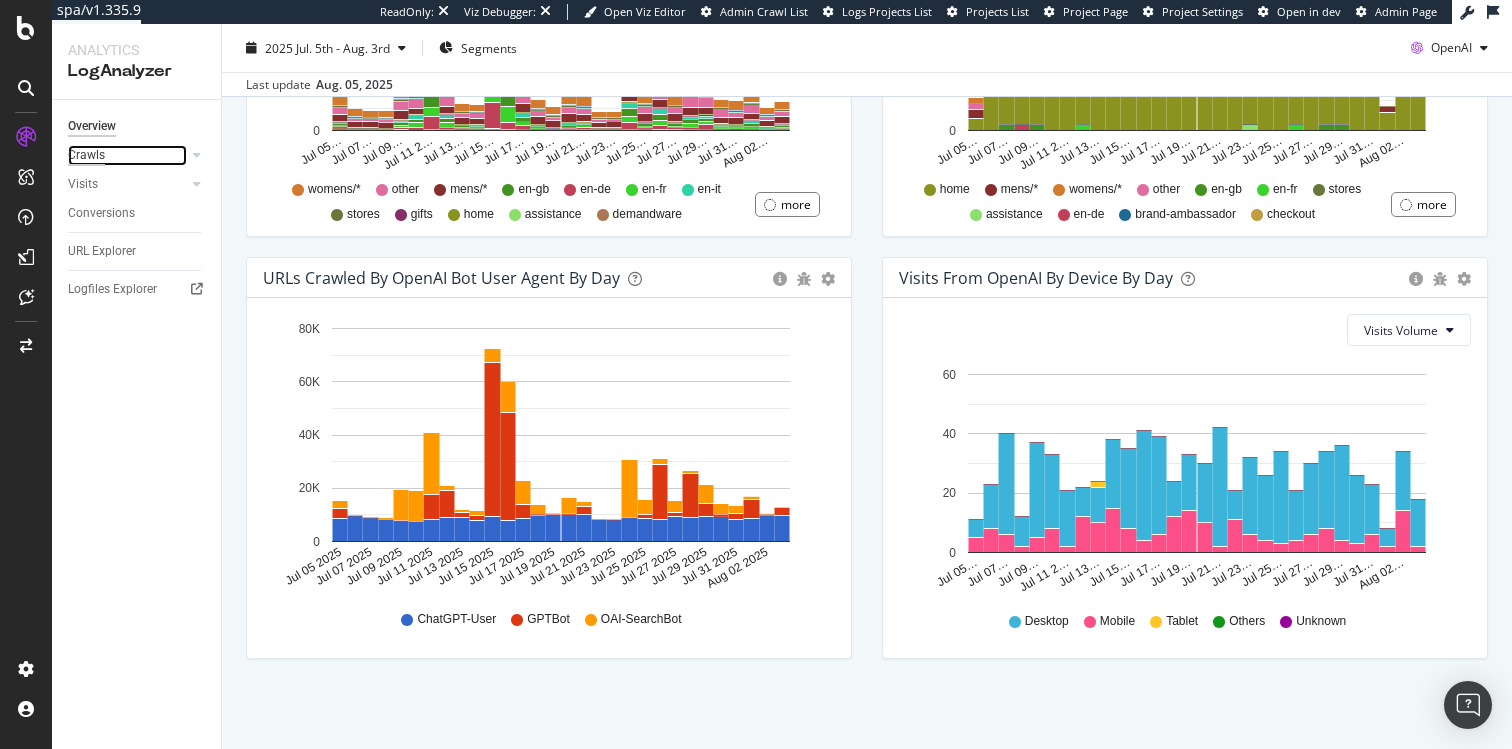 click on "Crawls" at bounding box center (86, 155) 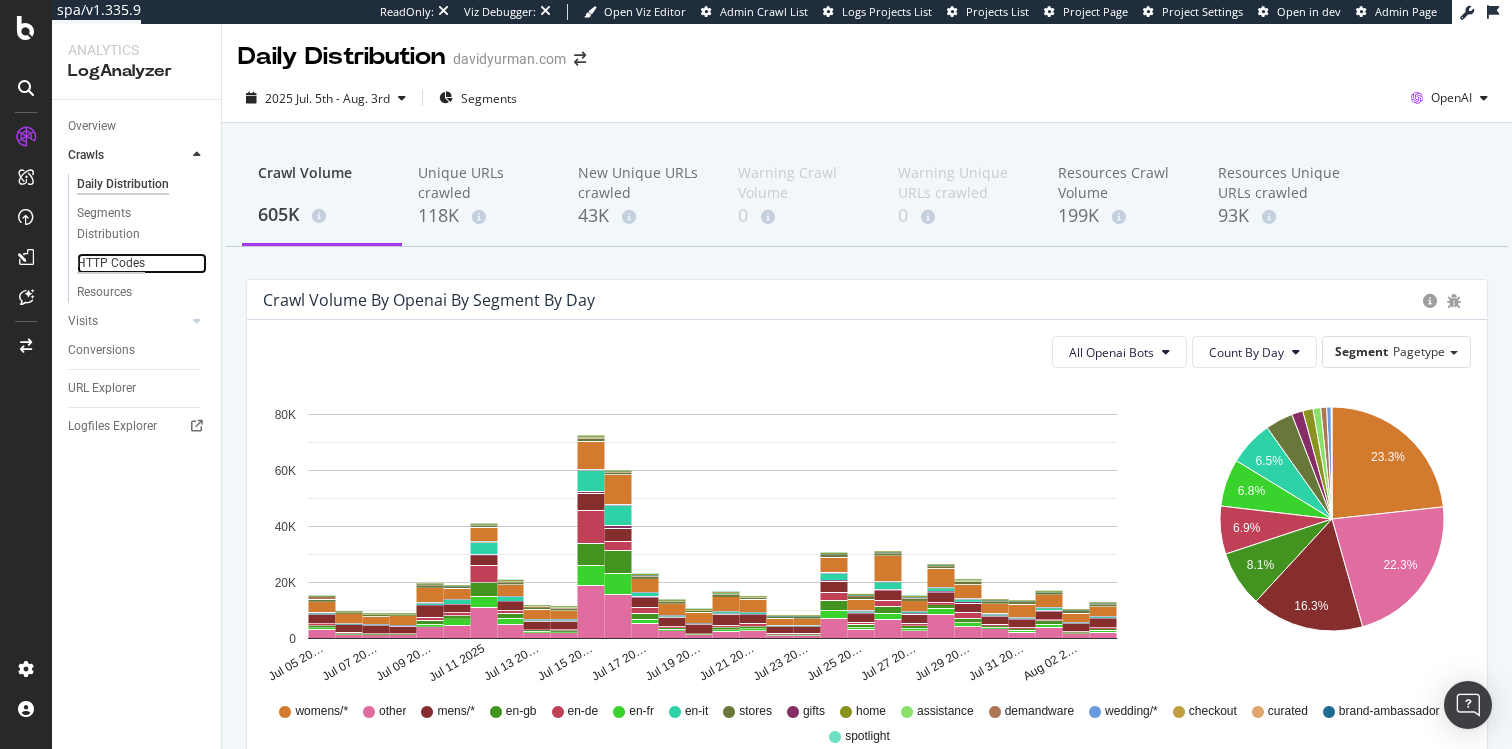 click on "HTTP Codes" at bounding box center (111, 263) 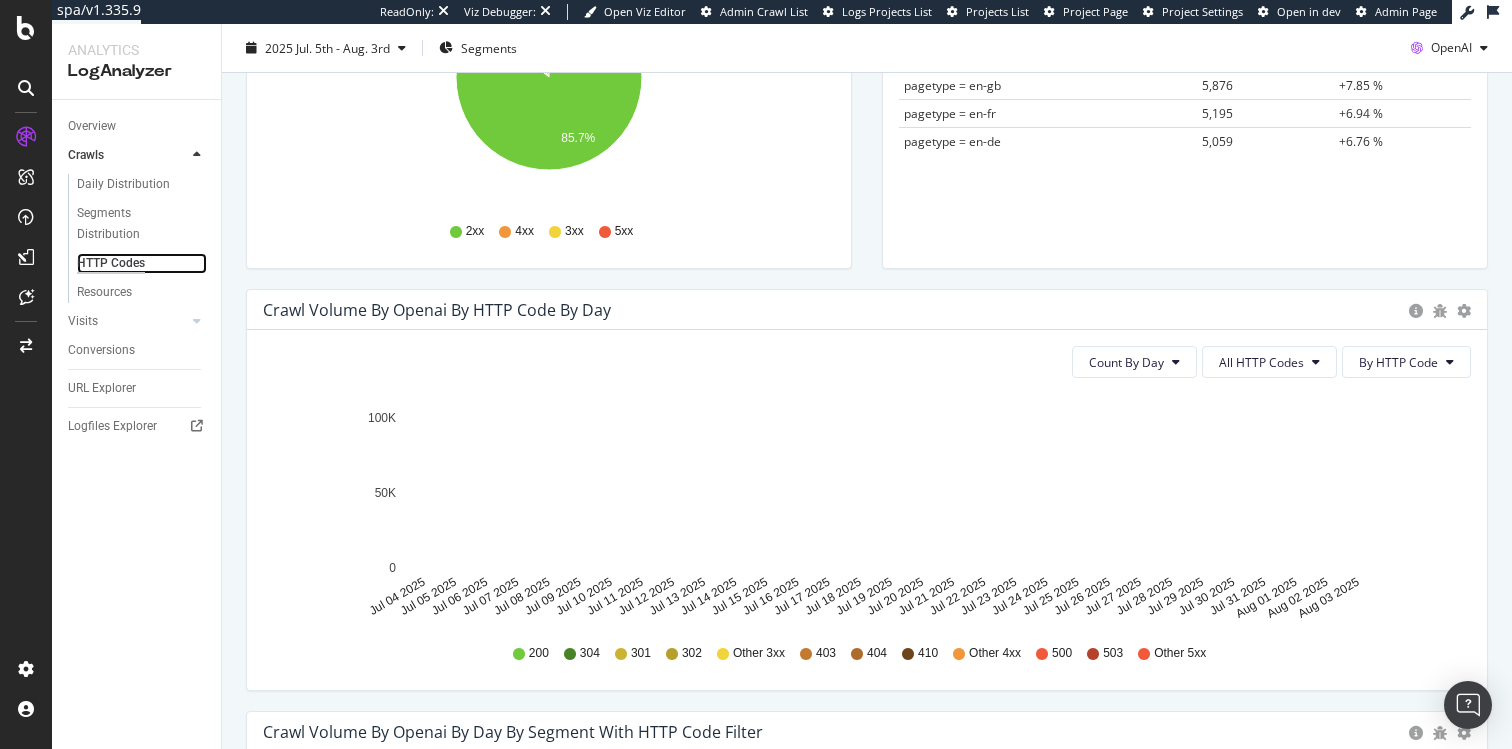 scroll, scrollTop: 450, scrollLeft: 0, axis: vertical 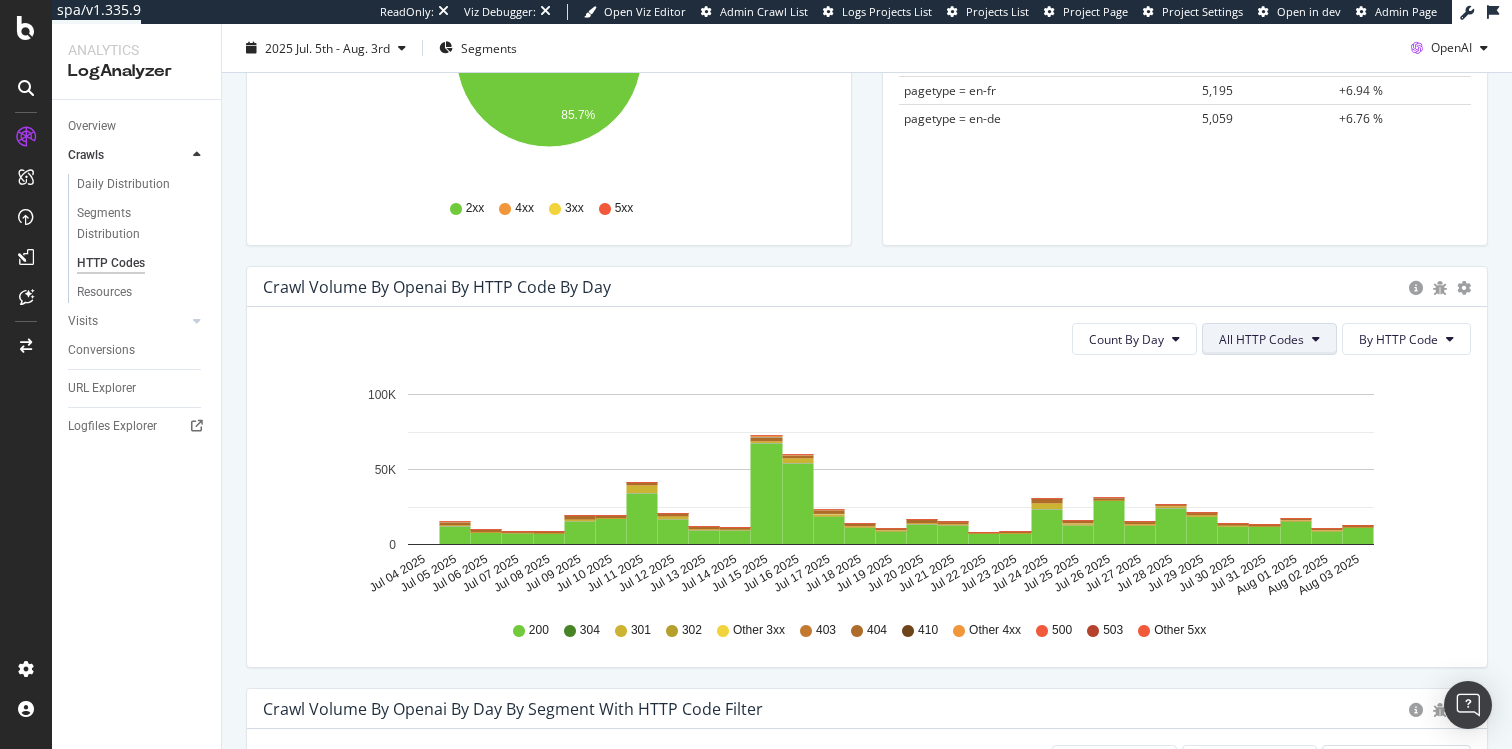 click on "All HTTP Codes" at bounding box center [1261, 339] 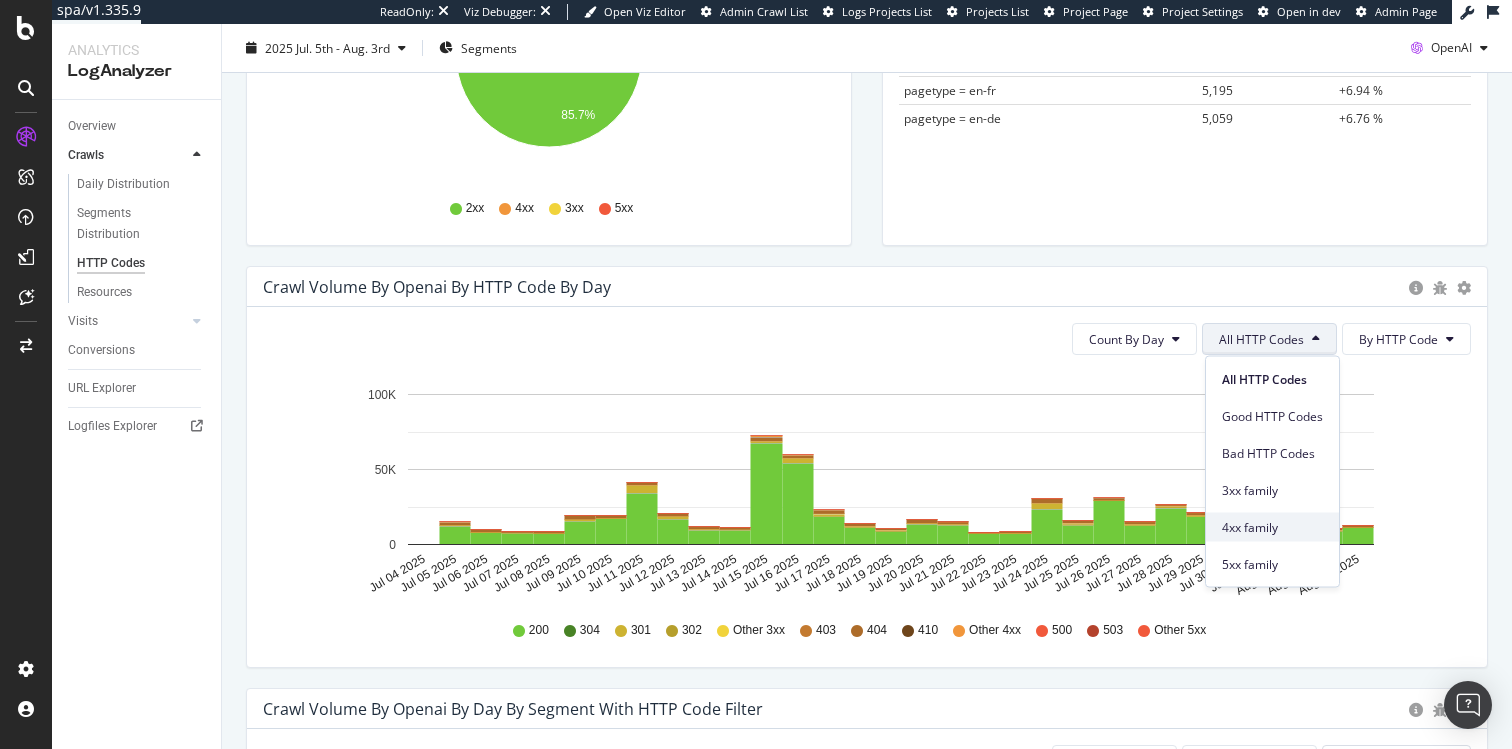 click on "4xx family" at bounding box center (1272, 527) 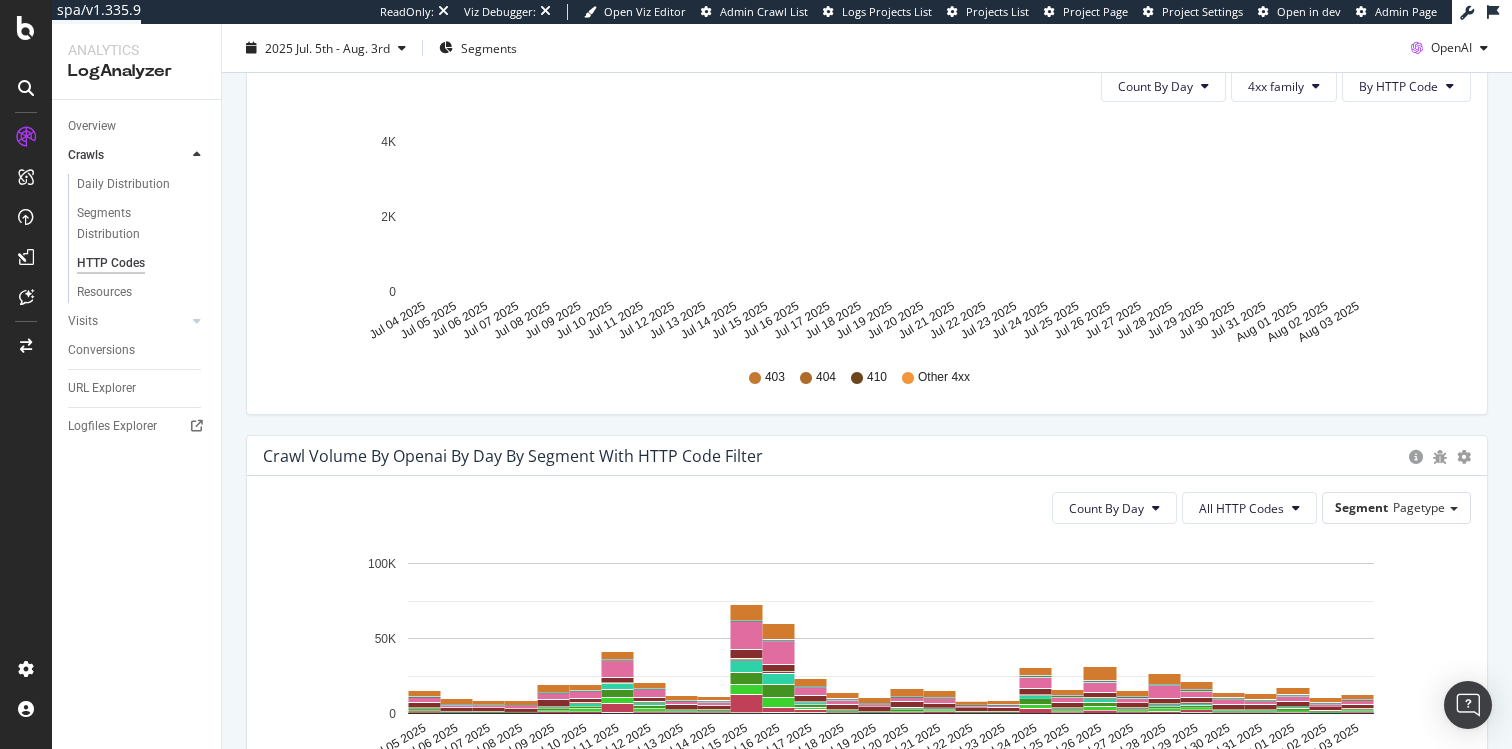 scroll, scrollTop: 689, scrollLeft: 0, axis: vertical 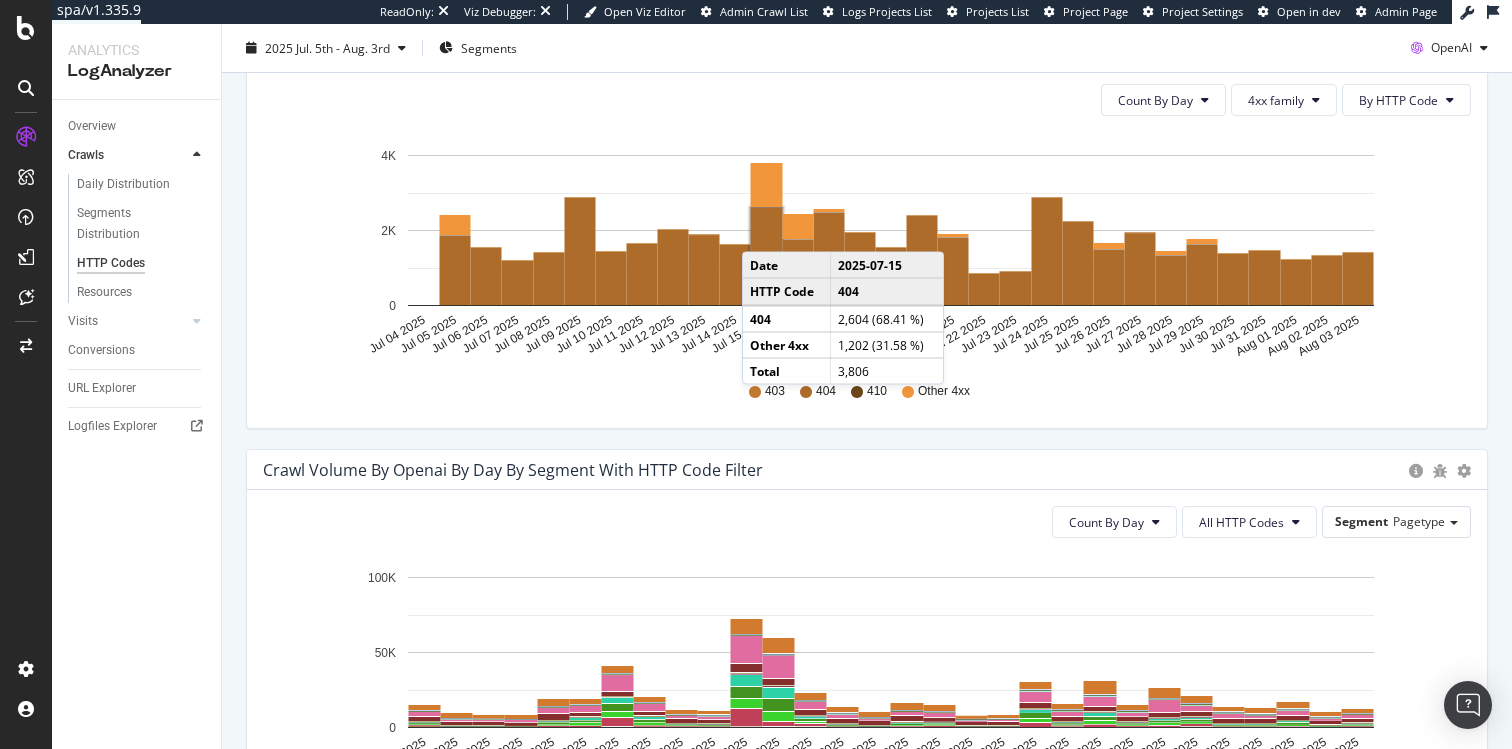 click 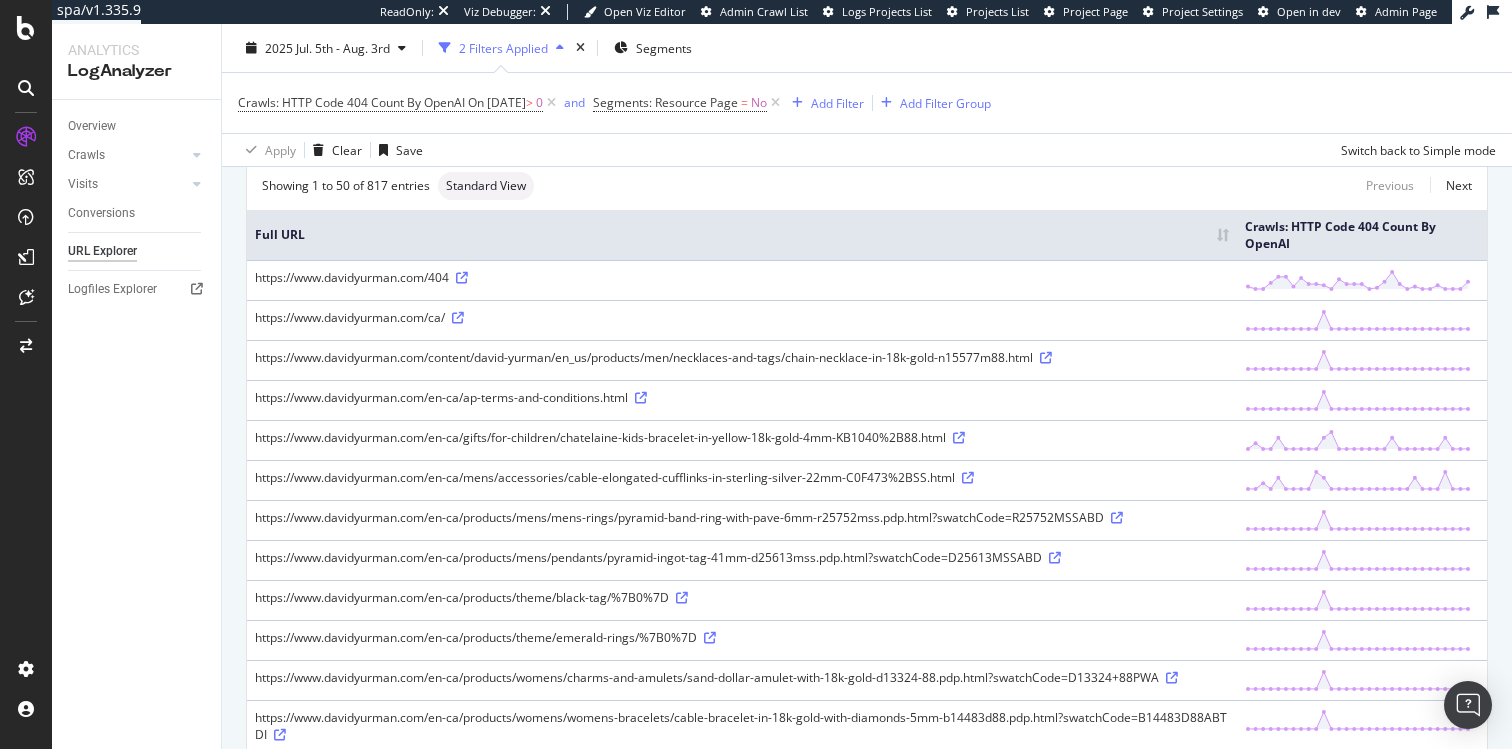 scroll, scrollTop: 146, scrollLeft: 0, axis: vertical 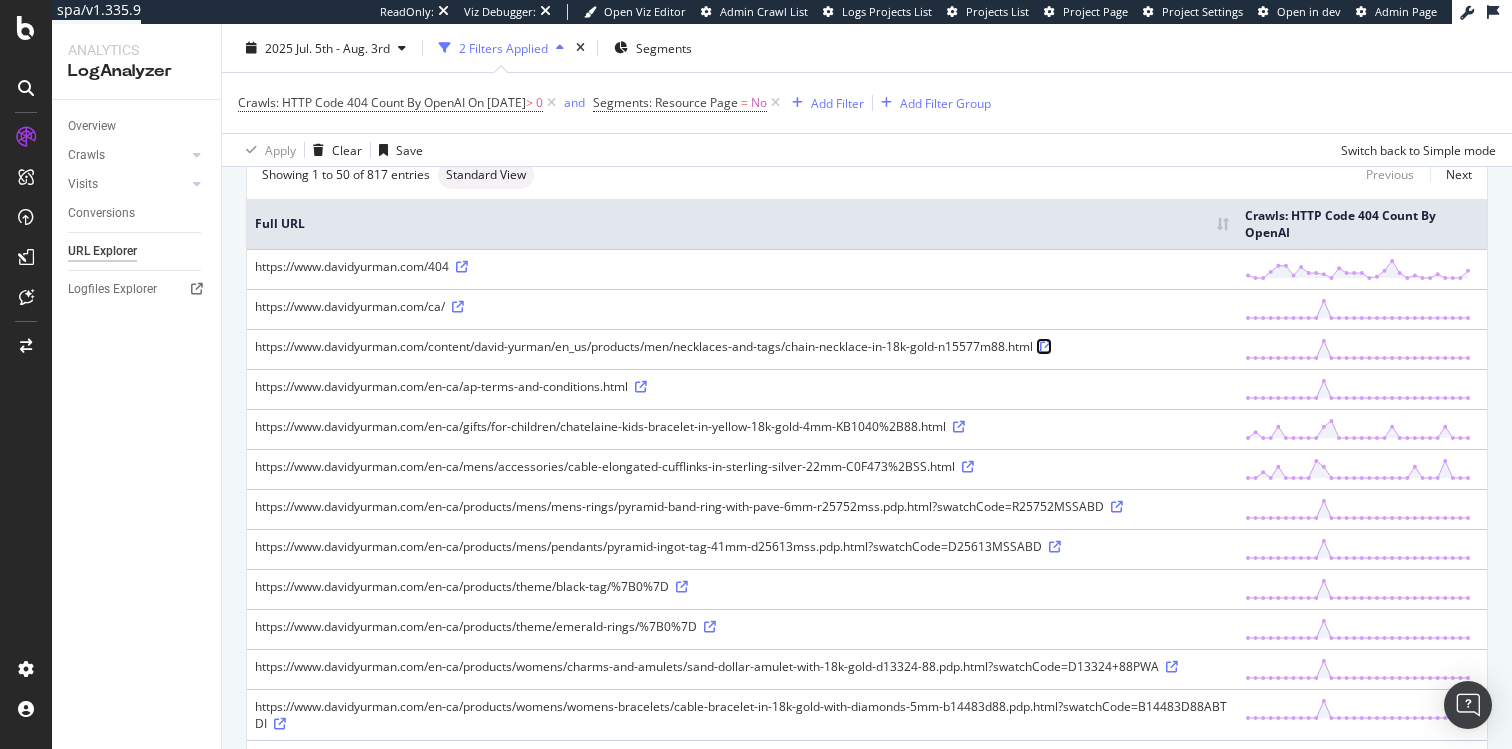 click at bounding box center (1046, 347) 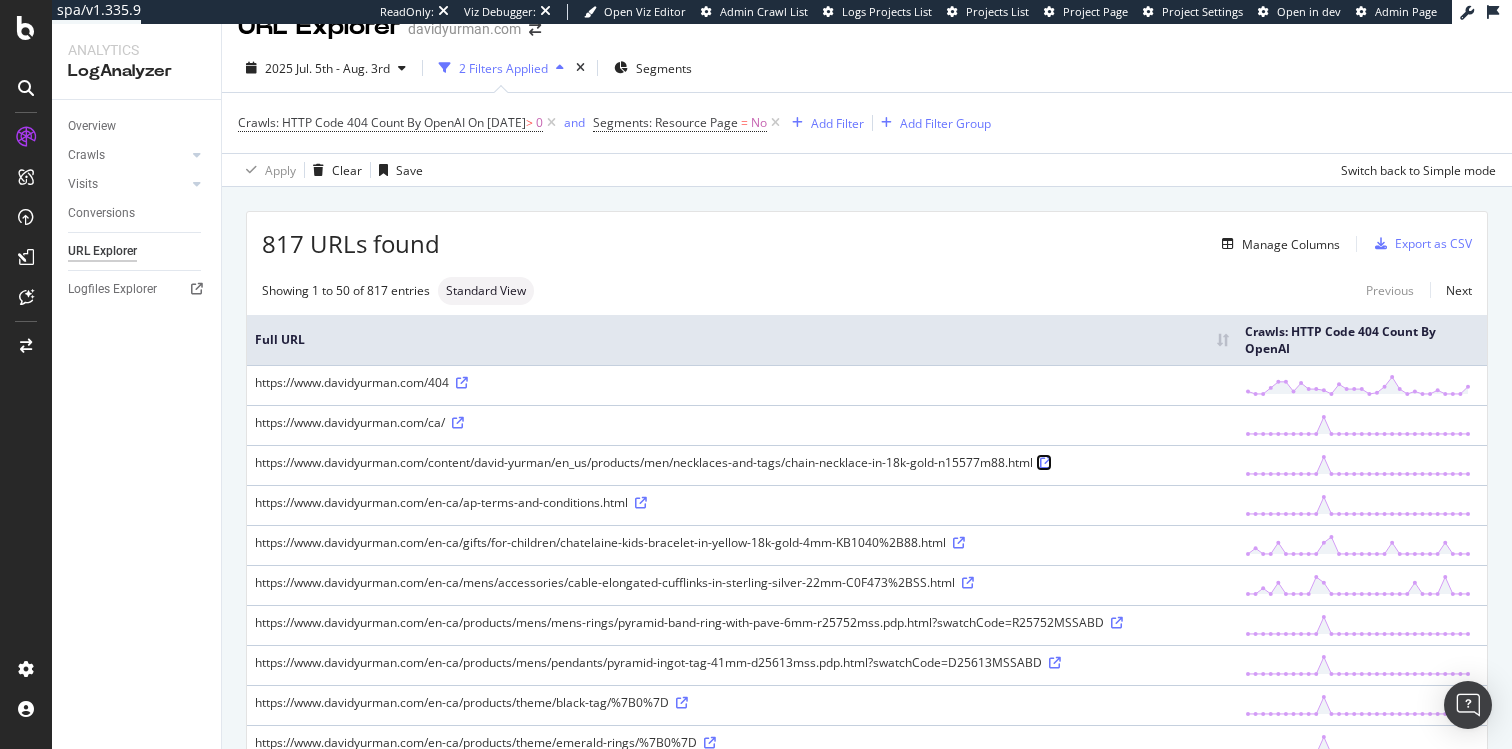 scroll, scrollTop: 0, scrollLeft: 0, axis: both 